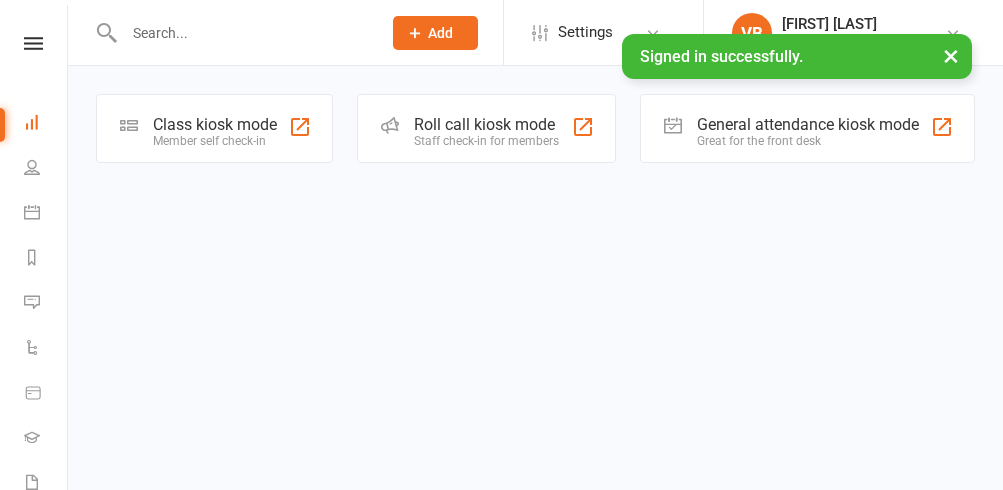 scroll, scrollTop: 0, scrollLeft: 0, axis: both 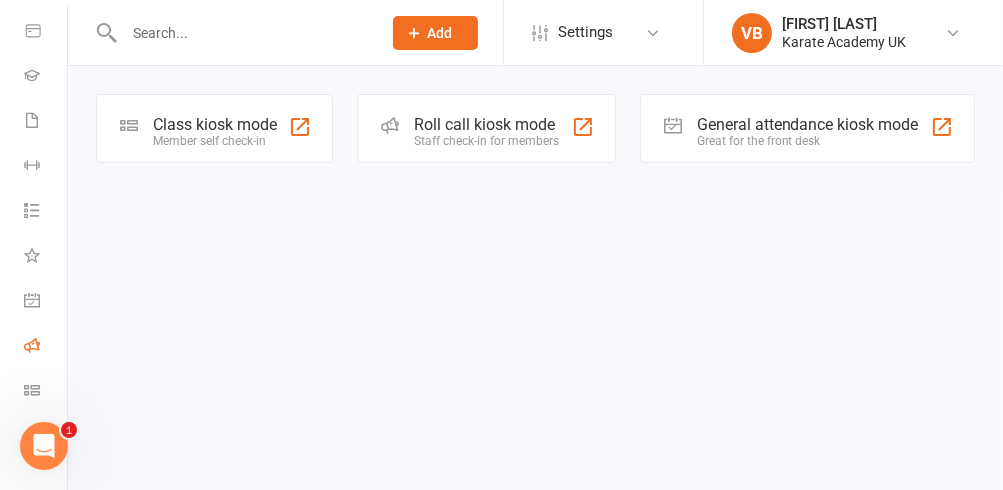 click on "Roll call" at bounding box center [46, 347] 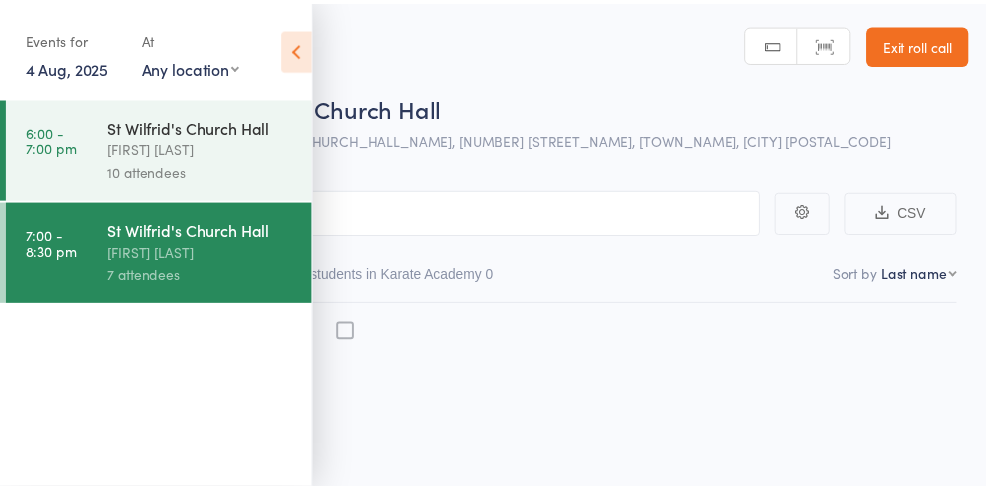 scroll, scrollTop: 0, scrollLeft: 0, axis: both 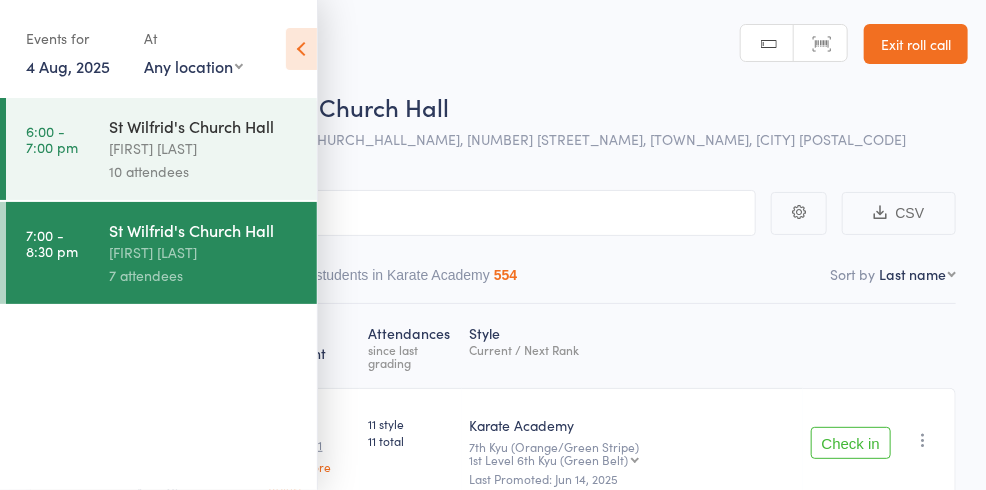 click on "10 attendees" at bounding box center [204, 171] 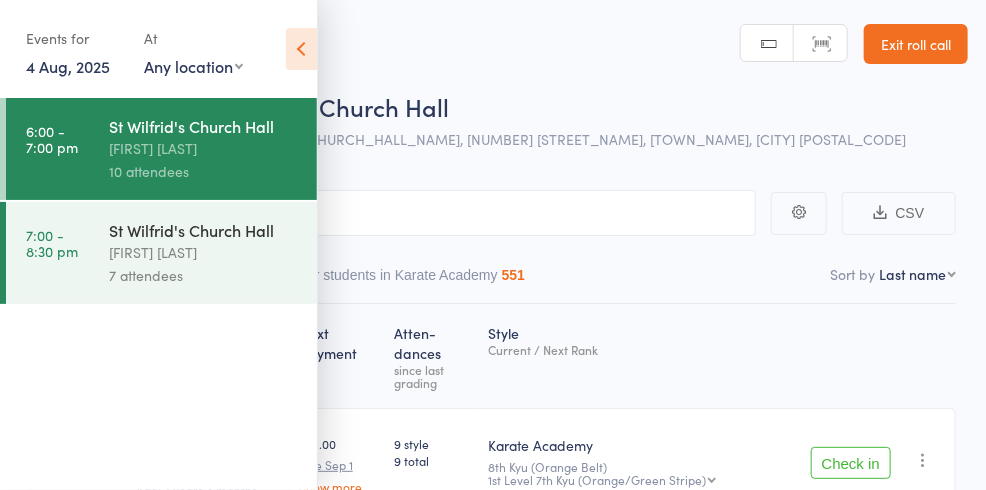 click at bounding box center (301, 49) 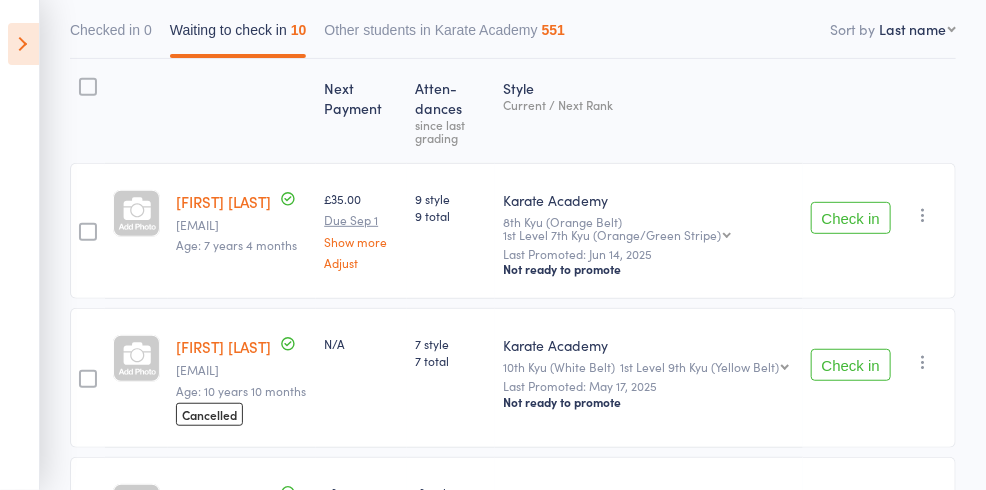 scroll, scrollTop: 252, scrollLeft: 0, axis: vertical 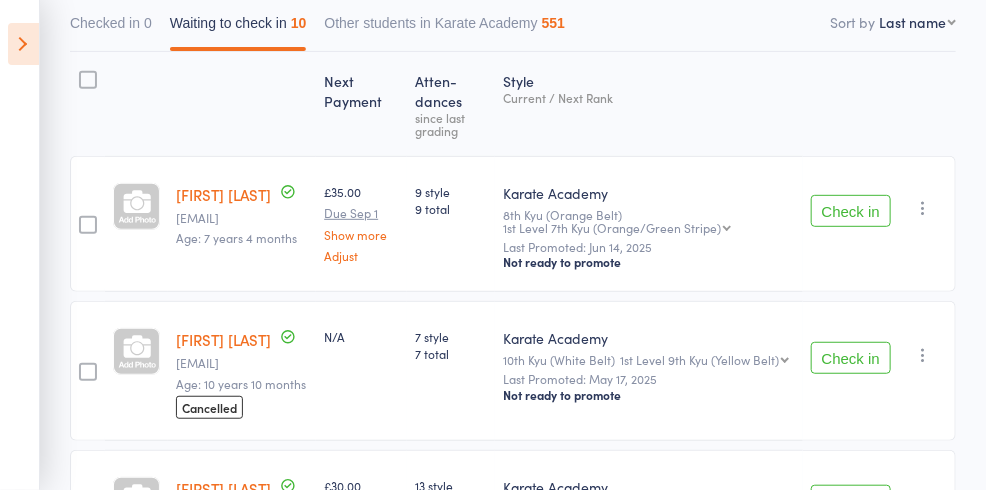 click at bounding box center [923, 208] 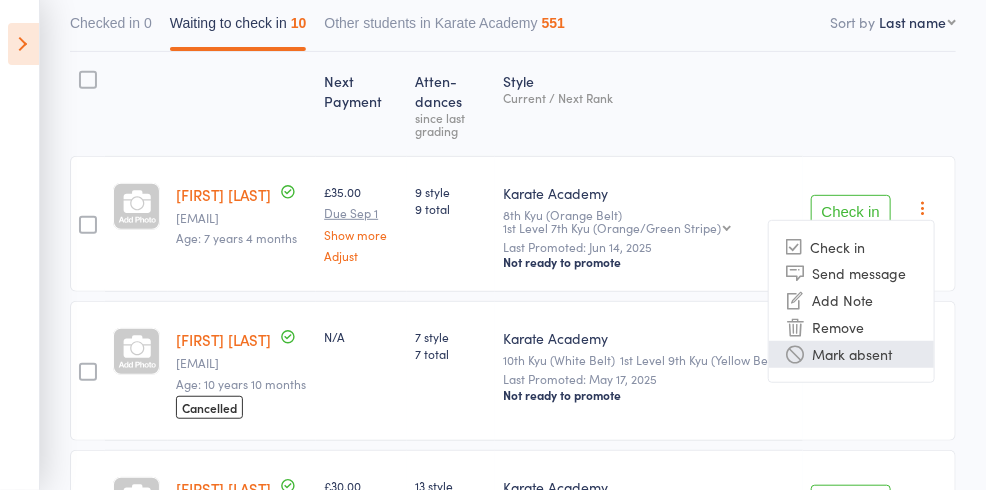click on "Mark absent" at bounding box center (851, 354) 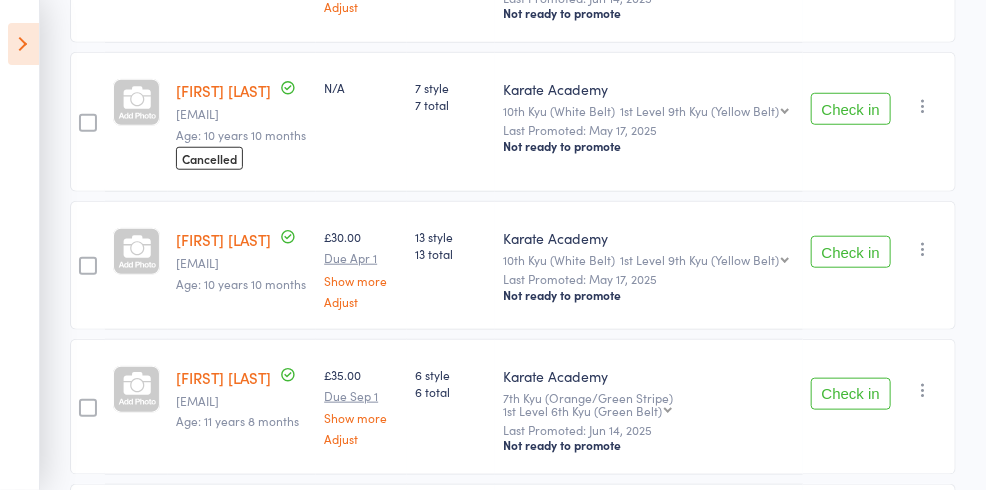 scroll, scrollTop: 511, scrollLeft: 0, axis: vertical 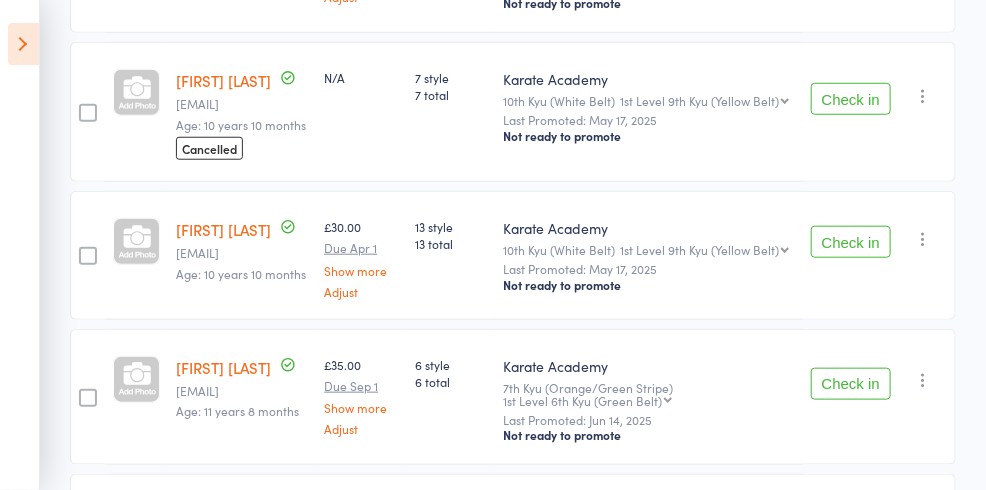 click on "[FIRST] [LAST]" at bounding box center [223, 229] 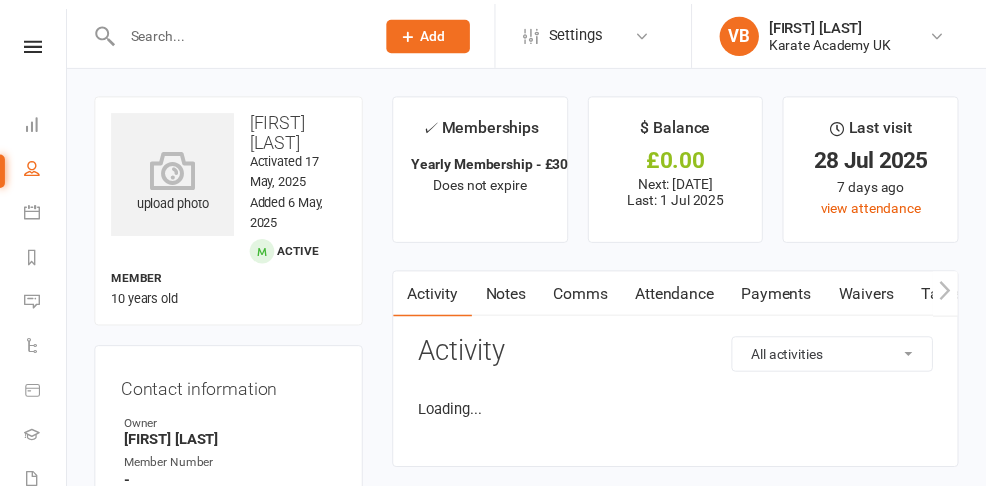 scroll, scrollTop: 0, scrollLeft: 0, axis: both 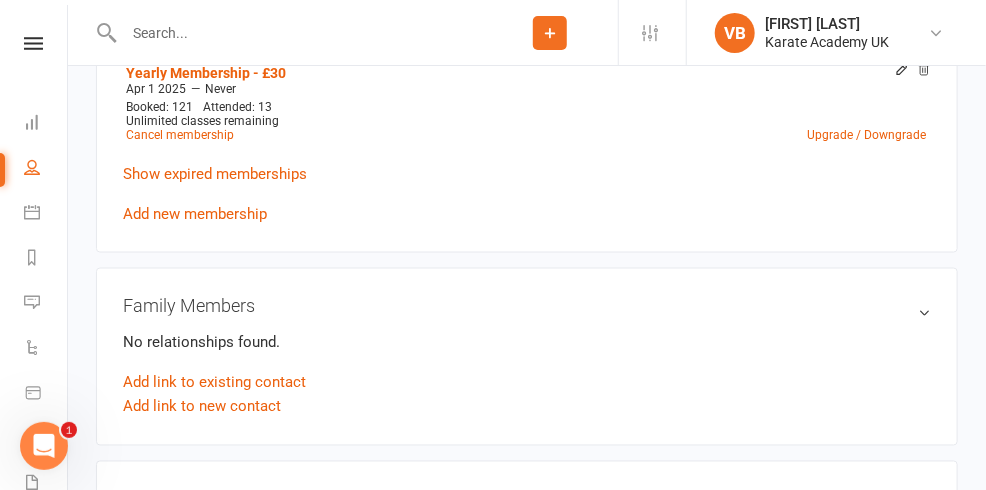 click on "Membership" at bounding box center (527, 32) 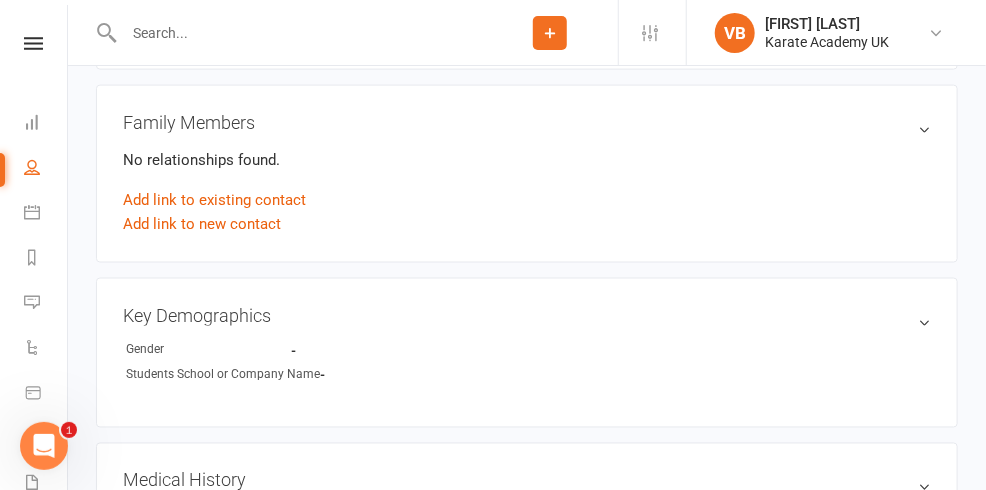 click on "Membership" at bounding box center (527, 32) 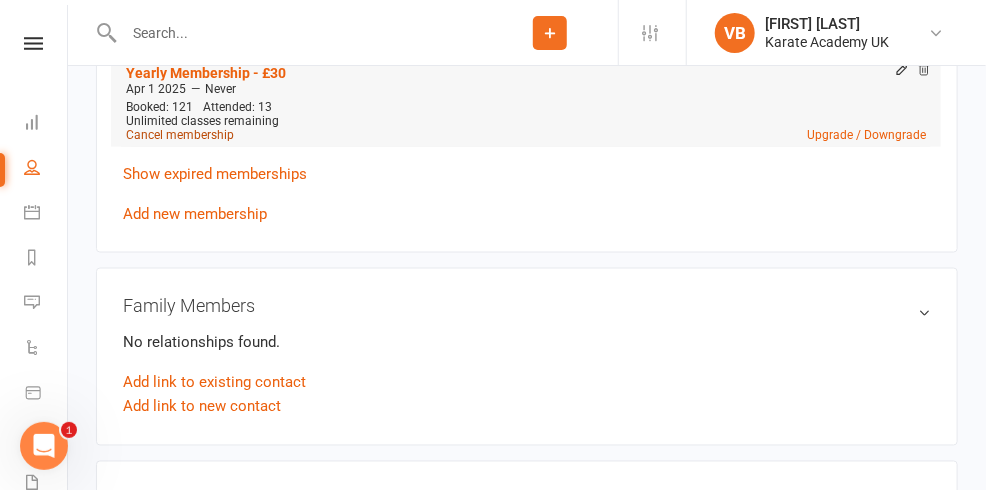click on "Cancel membership" at bounding box center (180, 135) 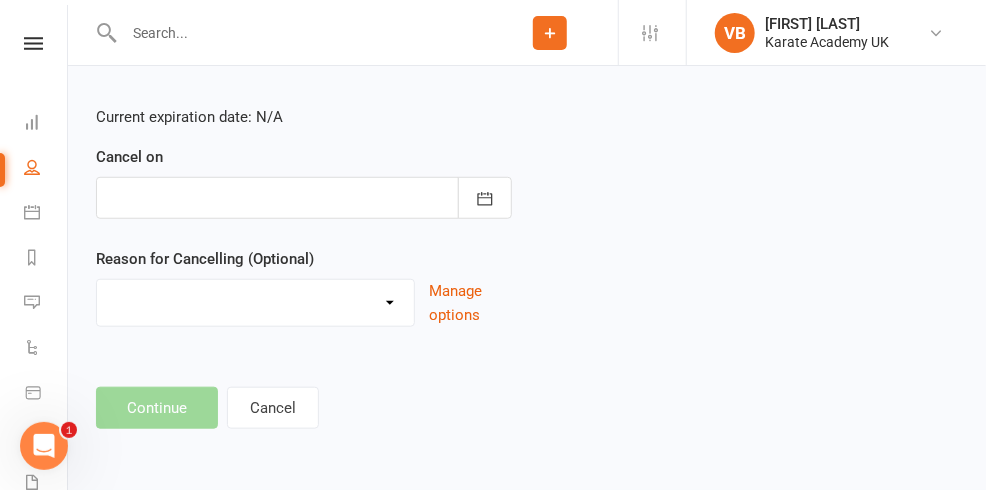 scroll, scrollTop: 0, scrollLeft: 0, axis: both 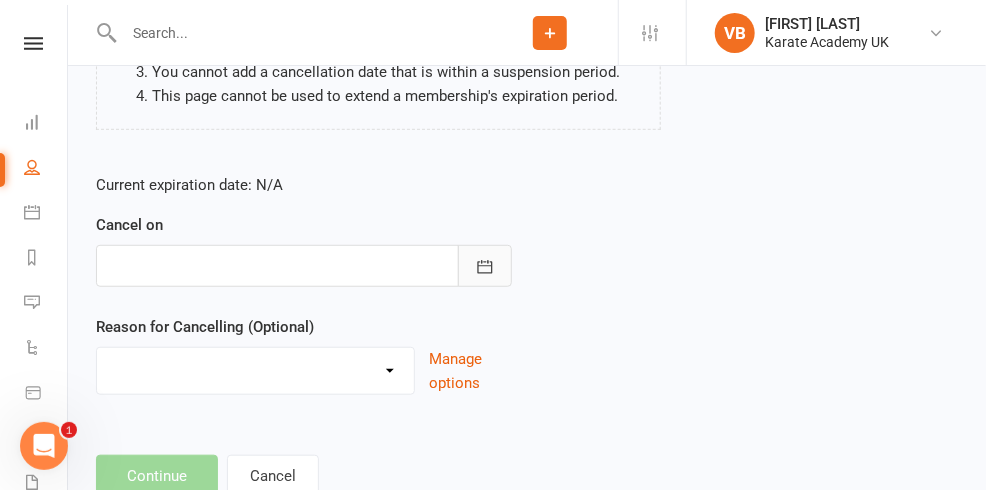 click 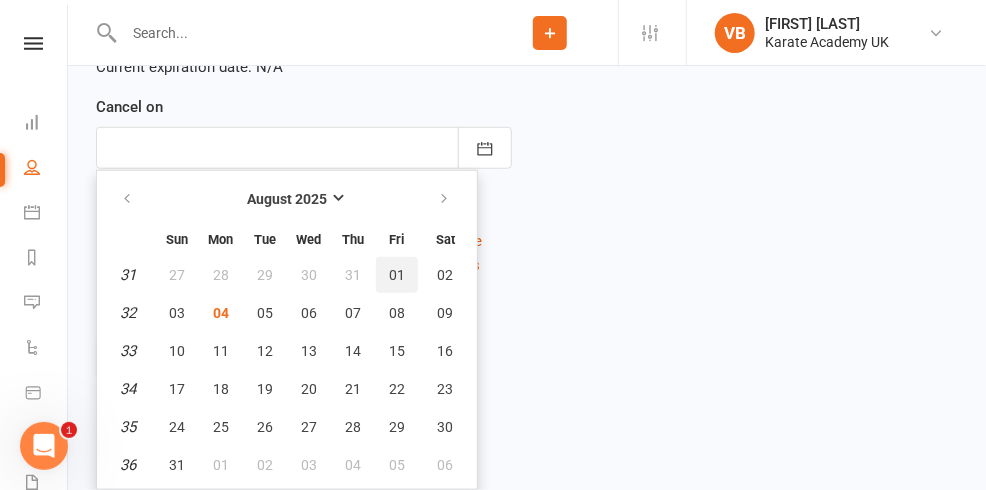 click on "01" at bounding box center [397, 275] 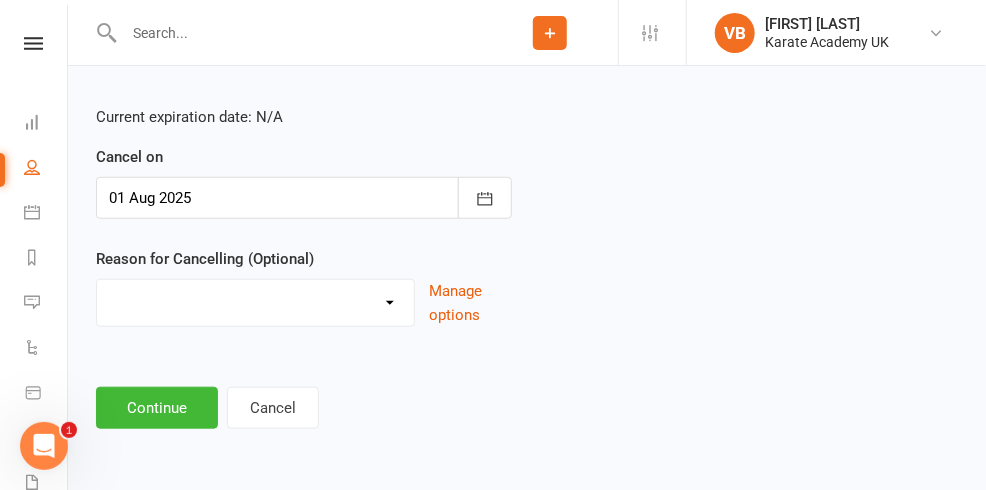 scroll, scrollTop: 468, scrollLeft: 0, axis: vertical 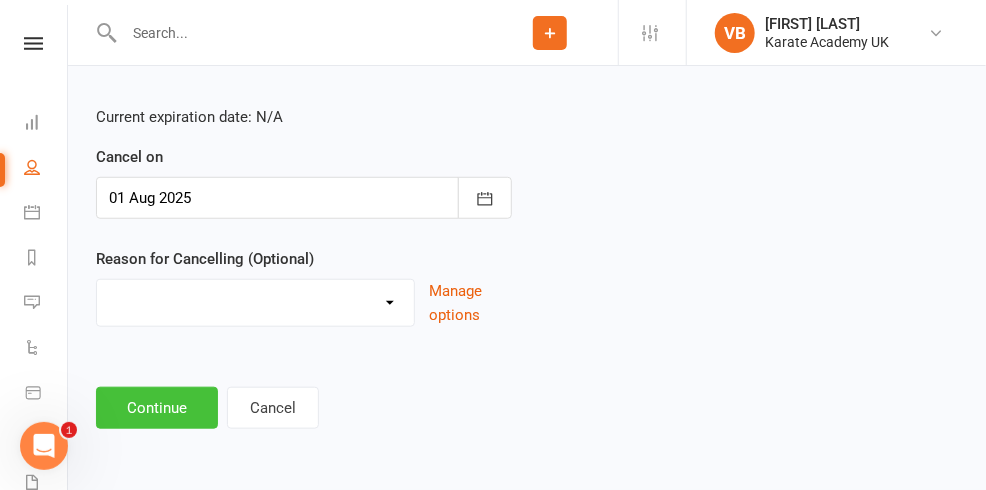click on "Continue" at bounding box center [157, 408] 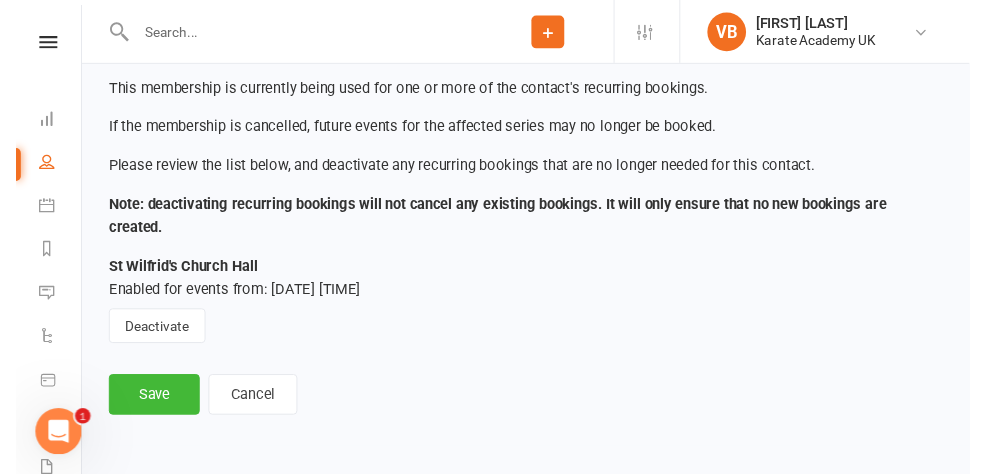 scroll, scrollTop: 367, scrollLeft: 0, axis: vertical 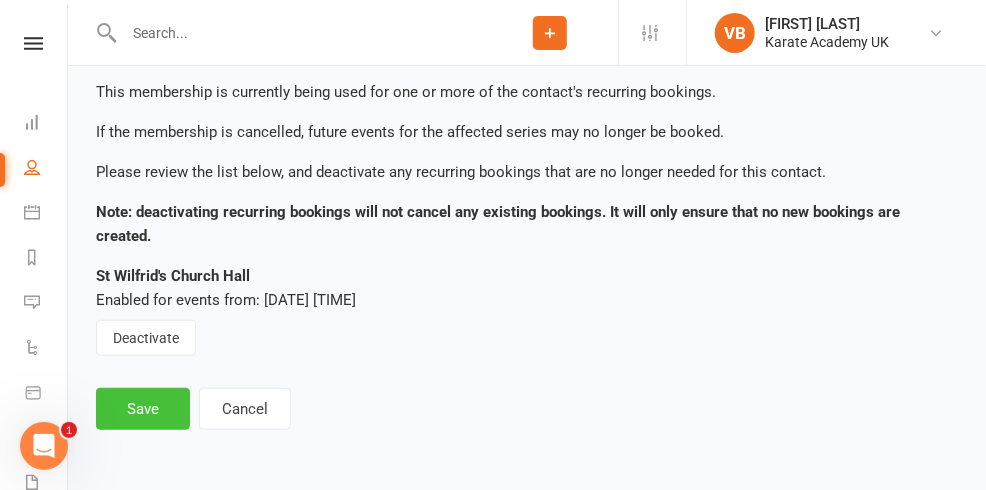 click on "Save" at bounding box center (143, 409) 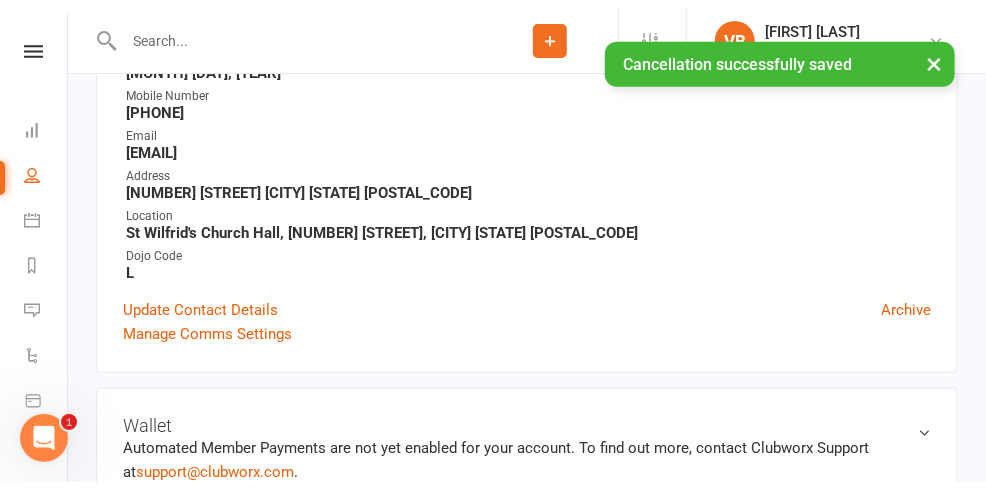 scroll, scrollTop: 0, scrollLeft: 0, axis: both 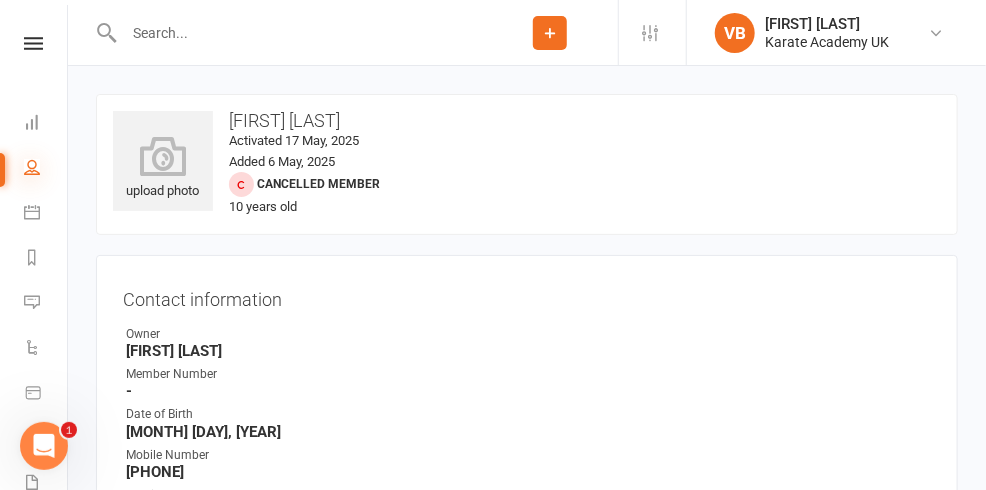 click at bounding box center [32, 167] 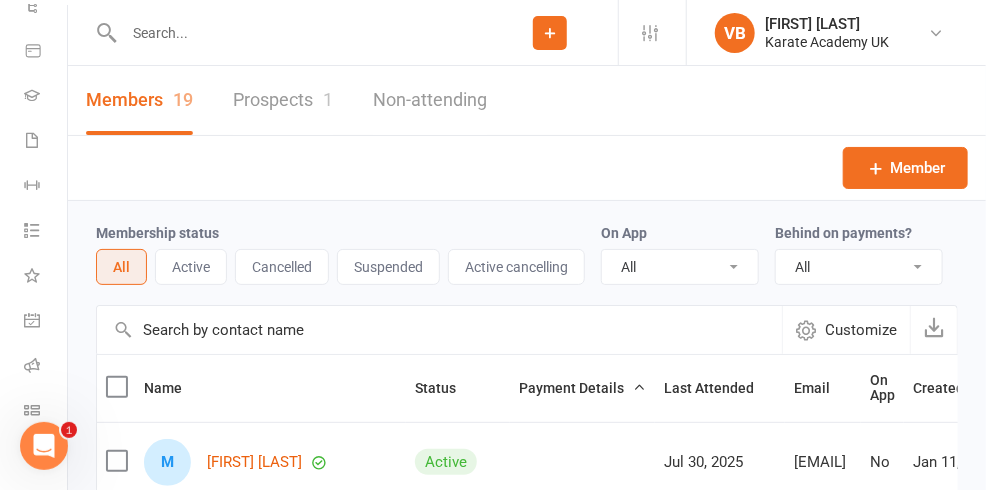 scroll, scrollTop: 347, scrollLeft: 0, axis: vertical 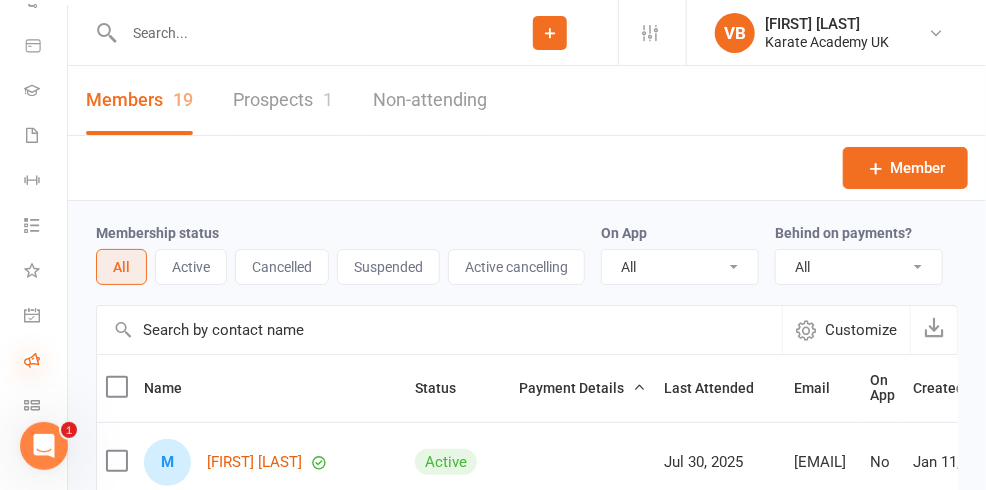 click at bounding box center (32, 360) 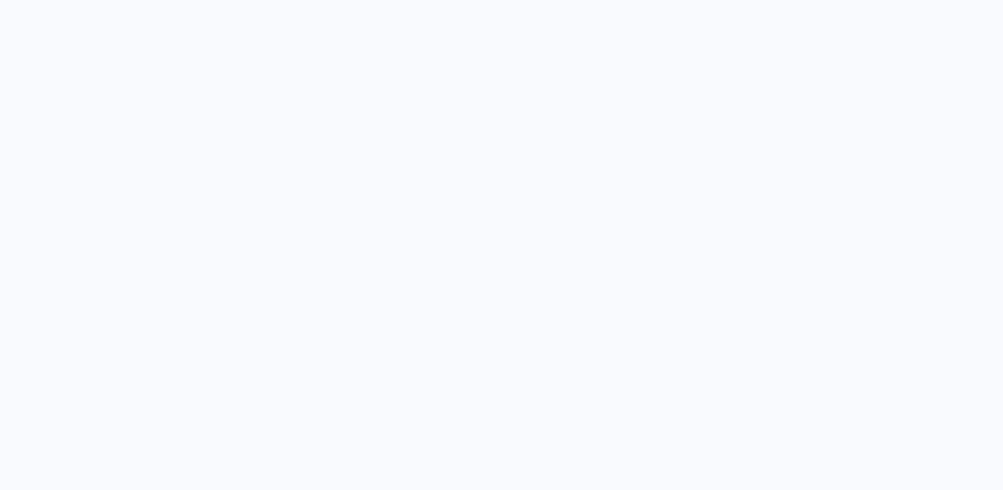scroll, scrollTop: 0, scrollLeft: 0, axis: both 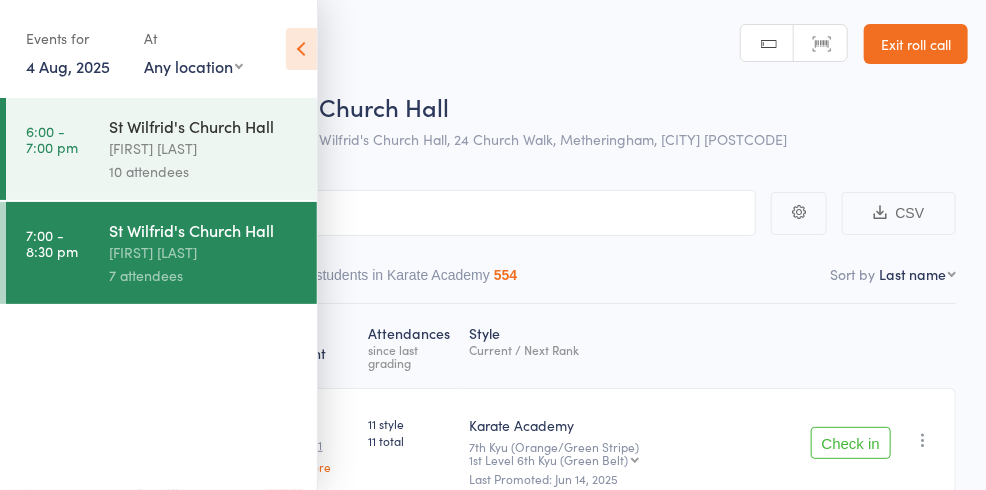 click on "[FIRST] [LAST]" at bounding box center [204, 148] 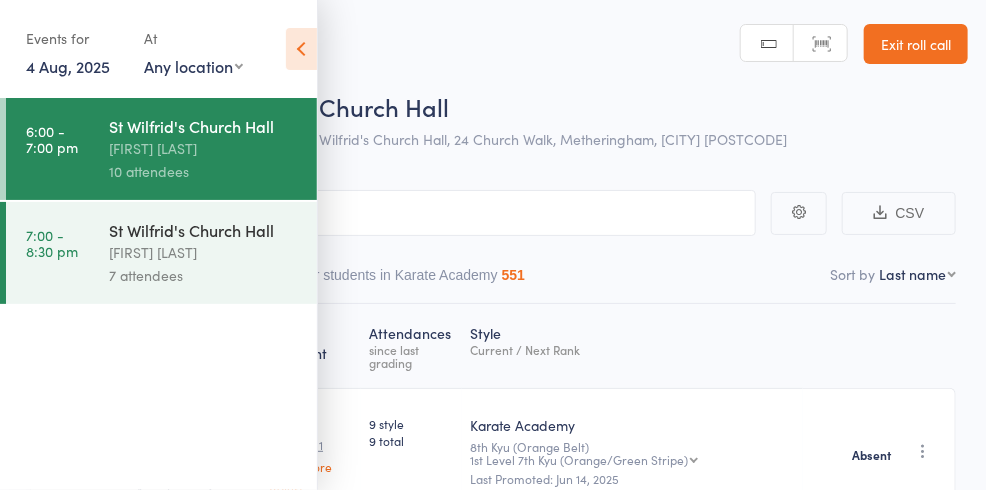 click at bounding box center [301, 49] 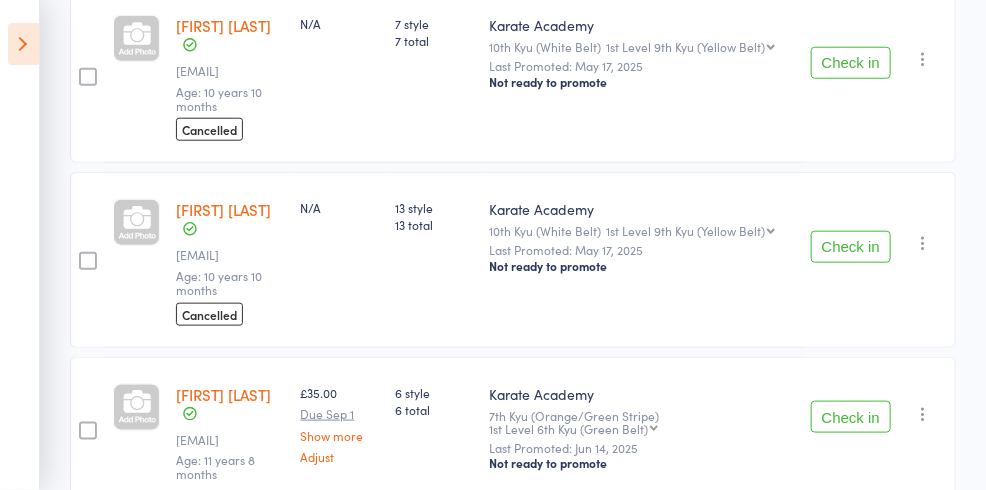 scroll, scrollTop: 611, scrollLeft: 0, axis: vertical 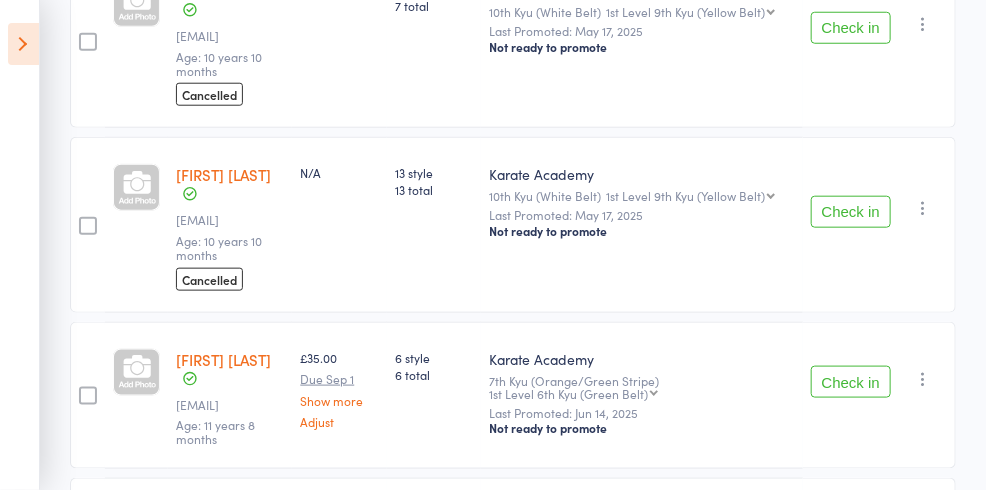 click on "Check in" at bounding box center [851, 382] 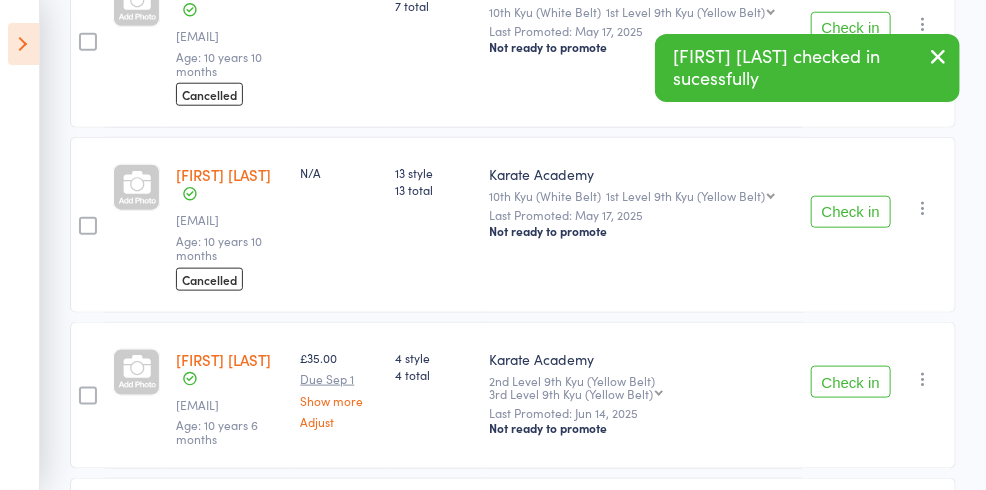 click at bounding box center [923, 379] 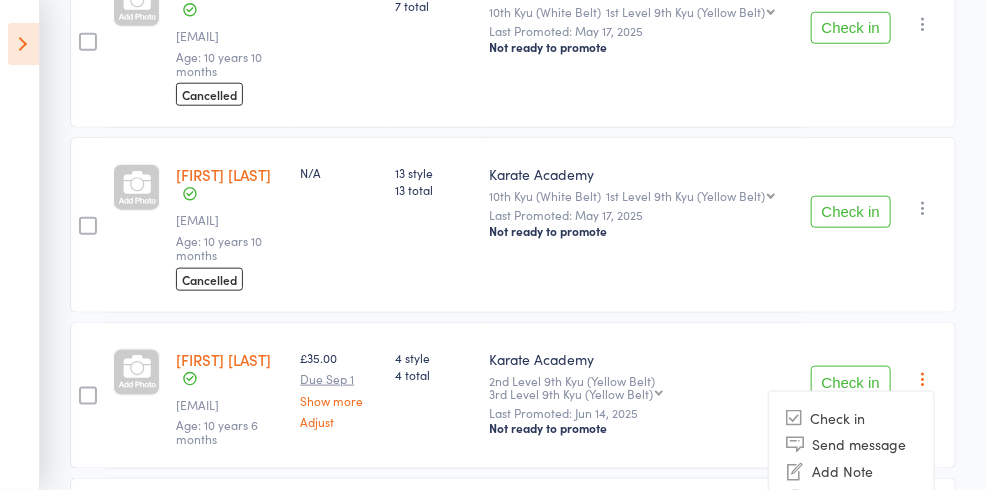 click on "Mark absent" at bounding box center [851, 525] 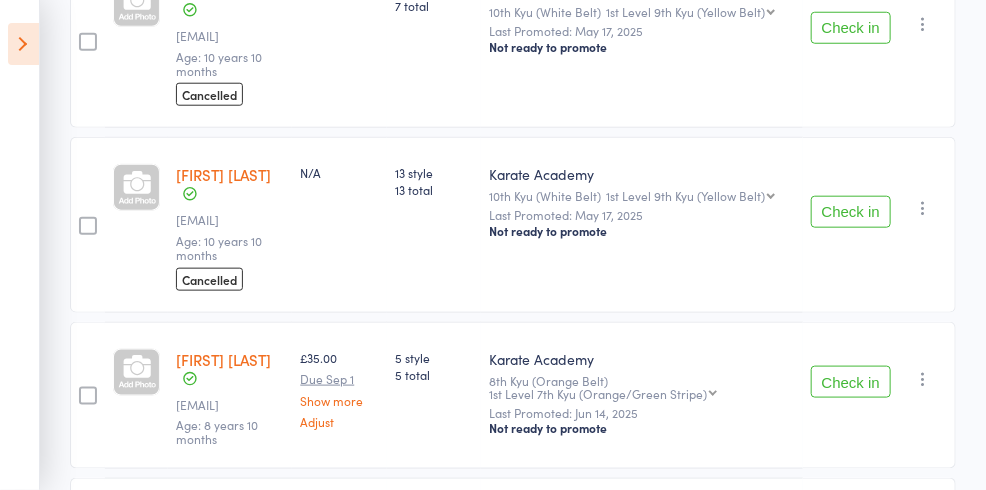 click on "Check in" at bounding box center [851, 382] 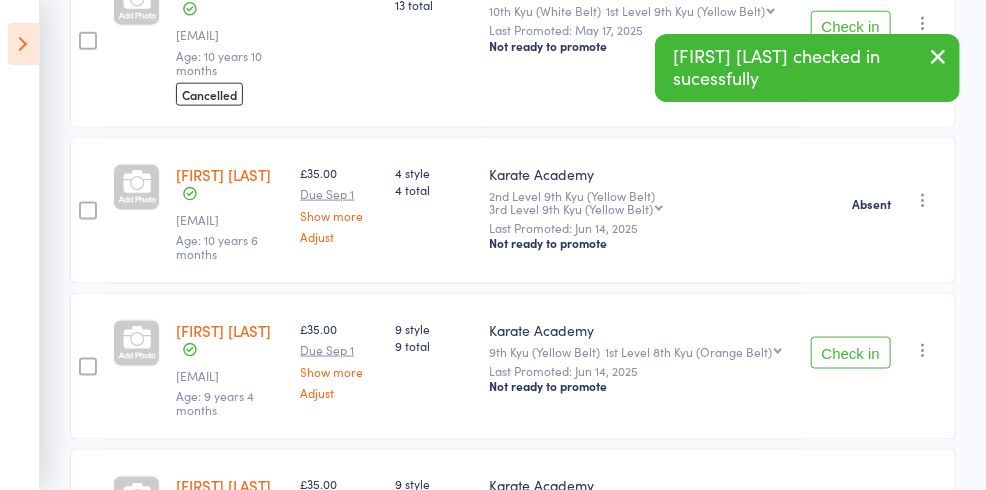 scroll, scrollTop: 802, scrollLeft: 0, axis: vertical 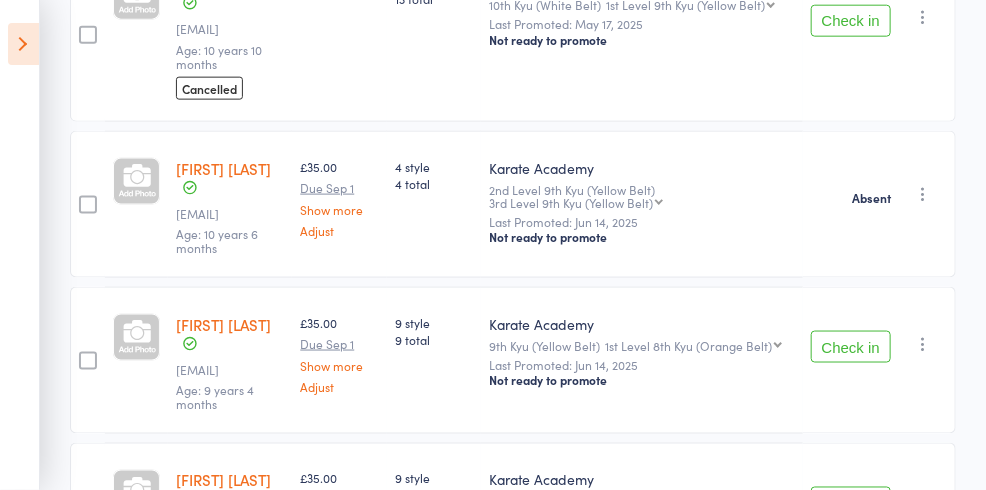 click on "Check in" at bounding box center [851, 347] 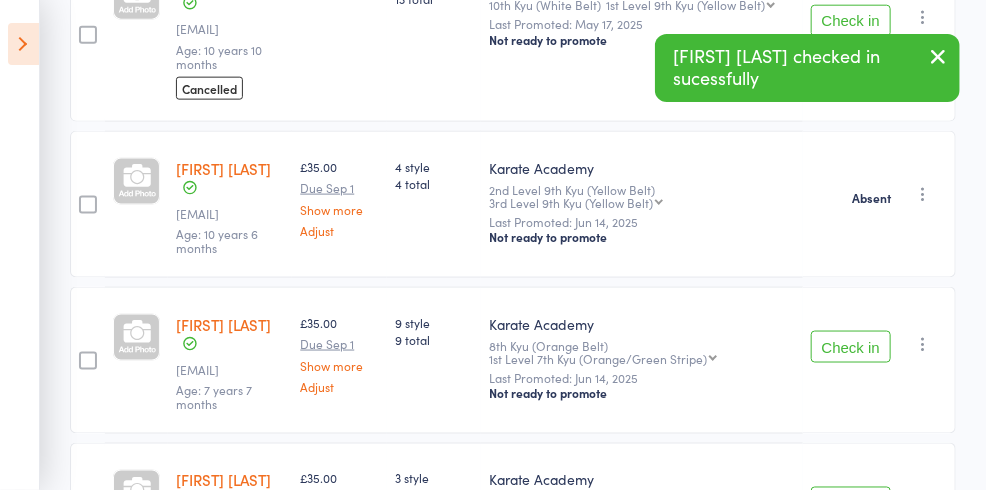 scroll, scrollTop: 823, scrollLeft: 0, axis: vertical 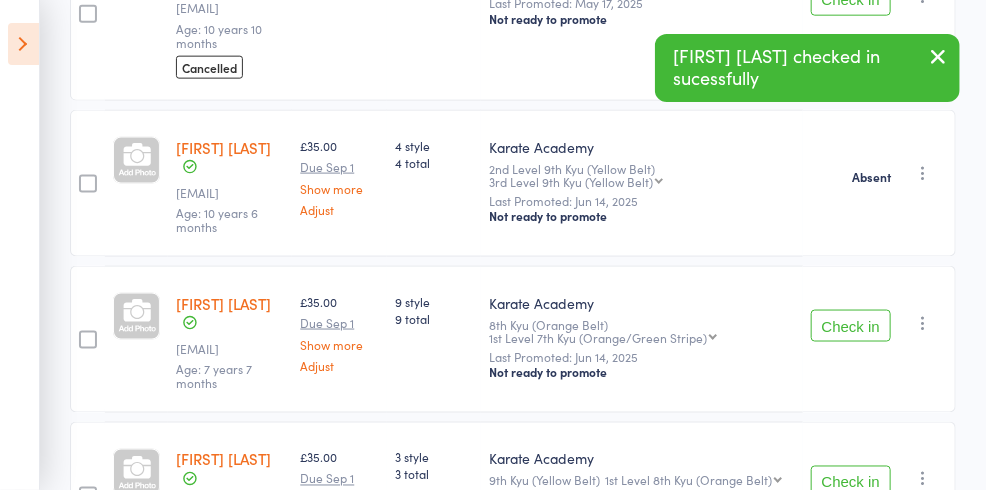 click on "Check in" at bounding box center (851, 326) 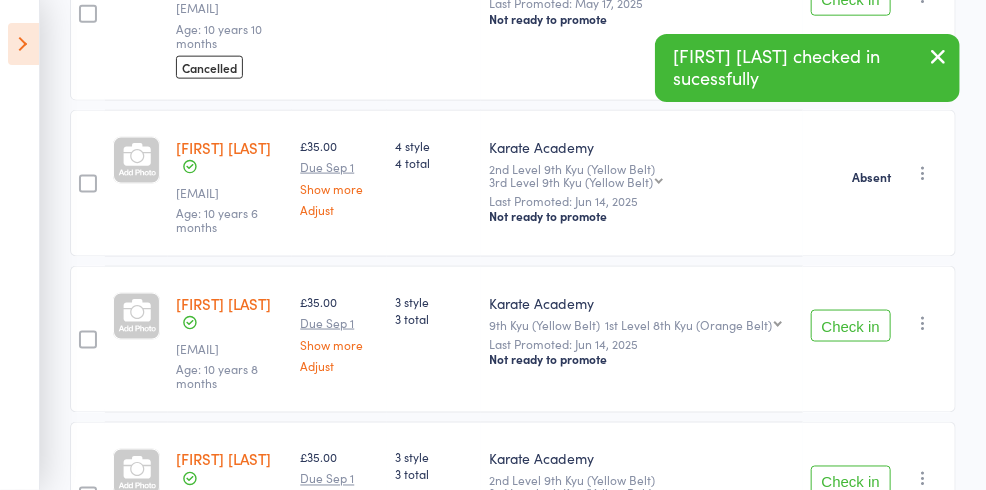click on "Check in" at bounding box center (851, 326) 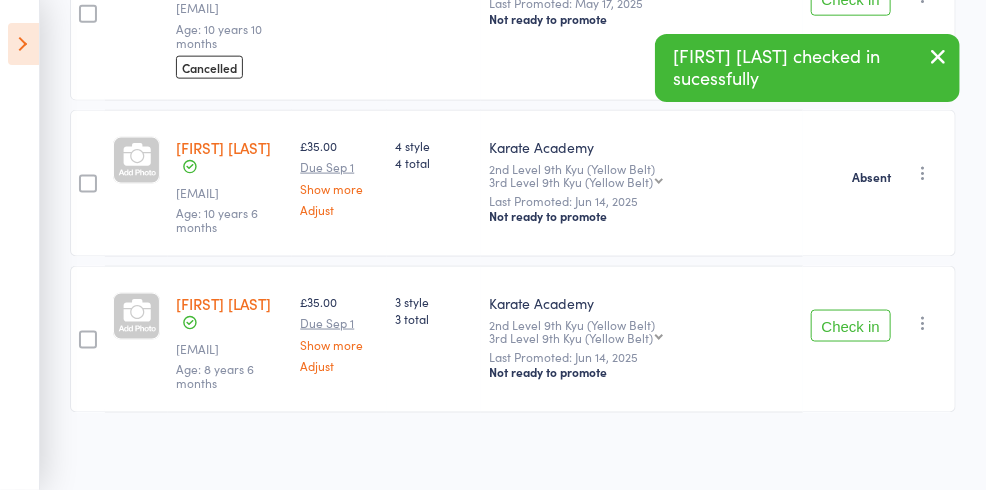 scroll, scrollTop: 750, scrollLeft: 0, axis: vertical 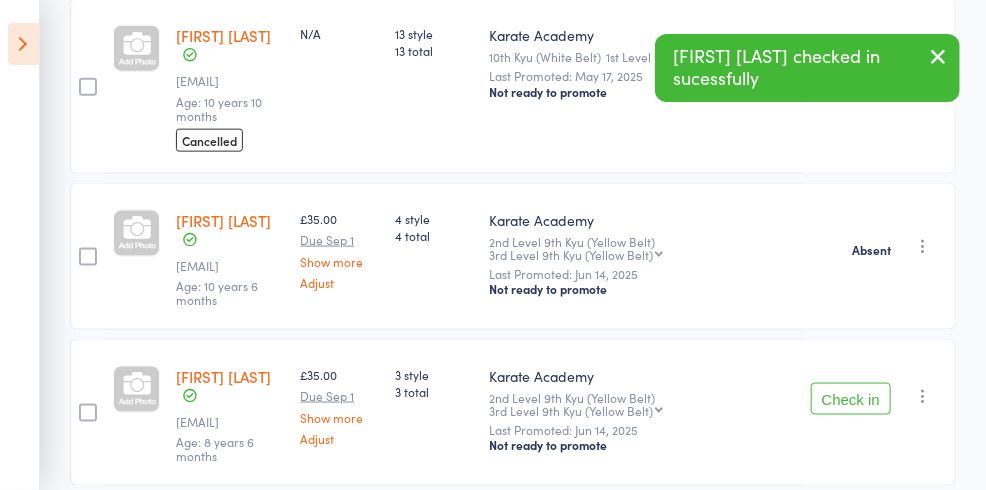 click on "Check in" at bounding box center [851, 399] 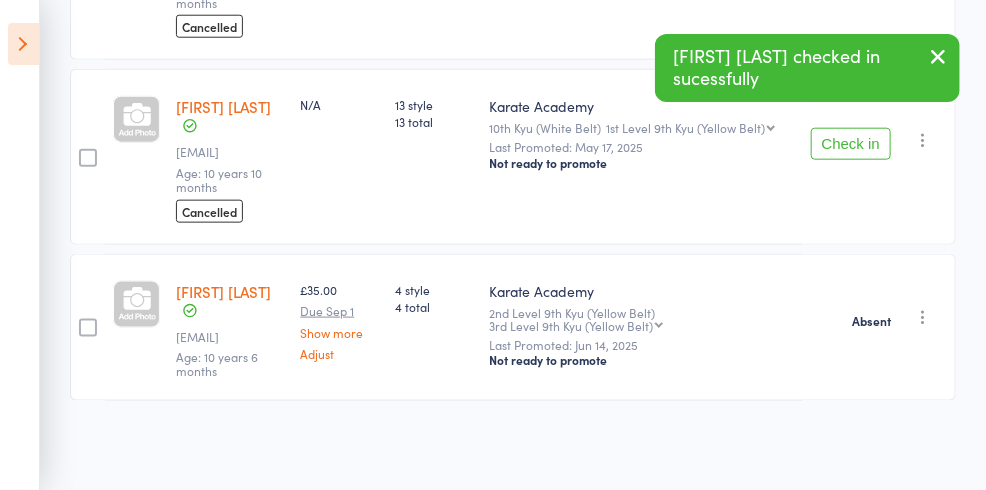 scroll, scrollTop: 604, scrollLeft: 0, axis: vertical 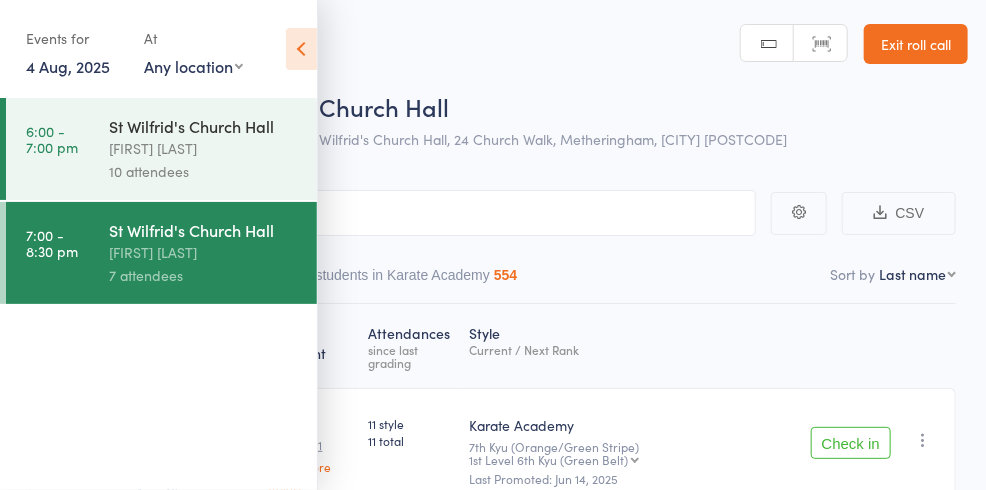 click at bounding box center [301, 49] 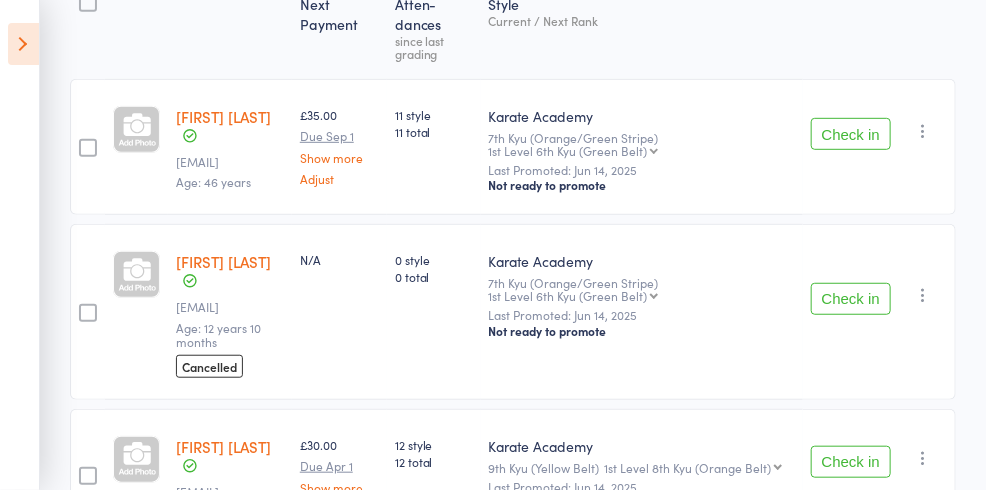 scroll, scrollTop: 332, scrollLeft: 0, axis: vertical 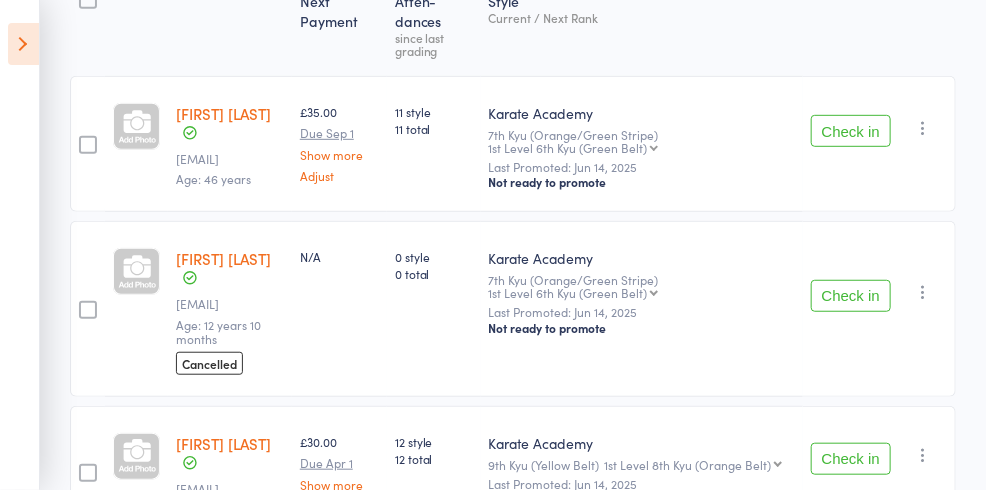 click at bounding box center [923, 128] 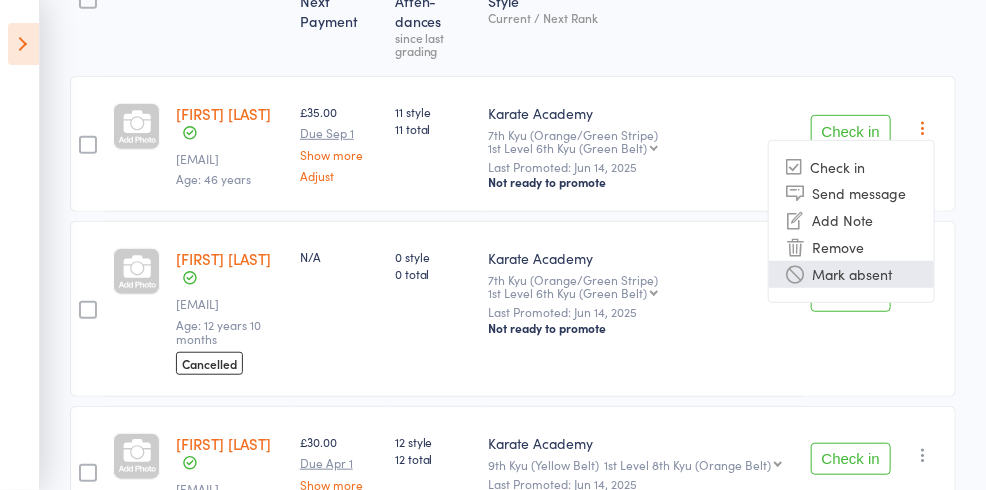 click on "Mark absent" at bounding box center [851, 274] 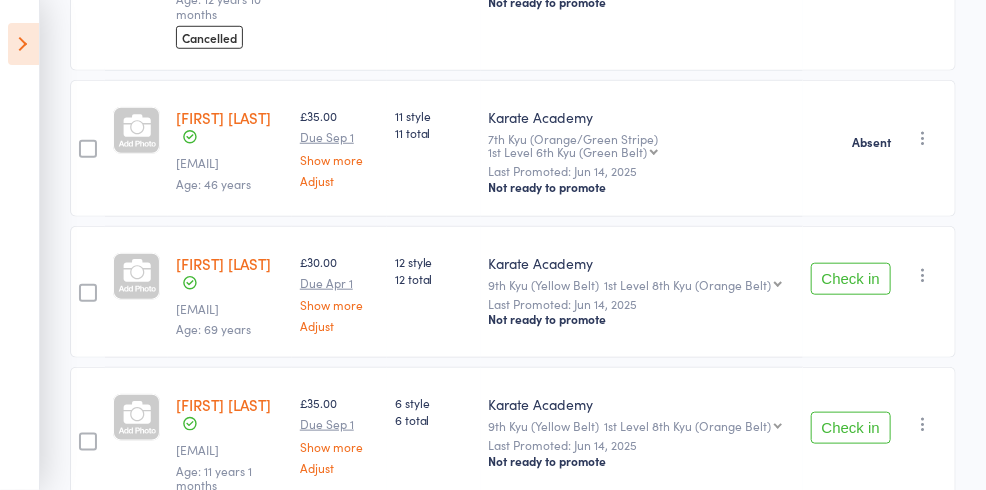 scroll, scrollTop: 551, scrollLeft: 0, axis: vertical 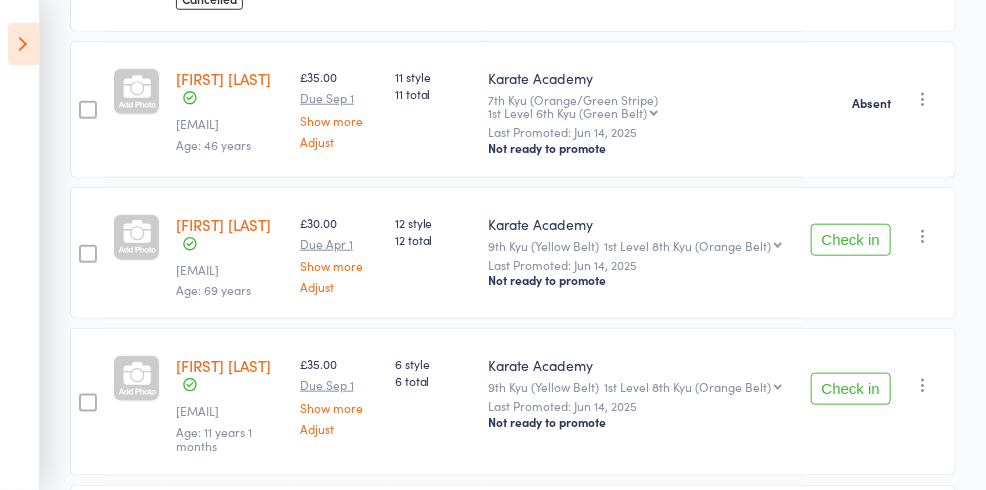 click on "Check in" at bounding box center [851, 240] 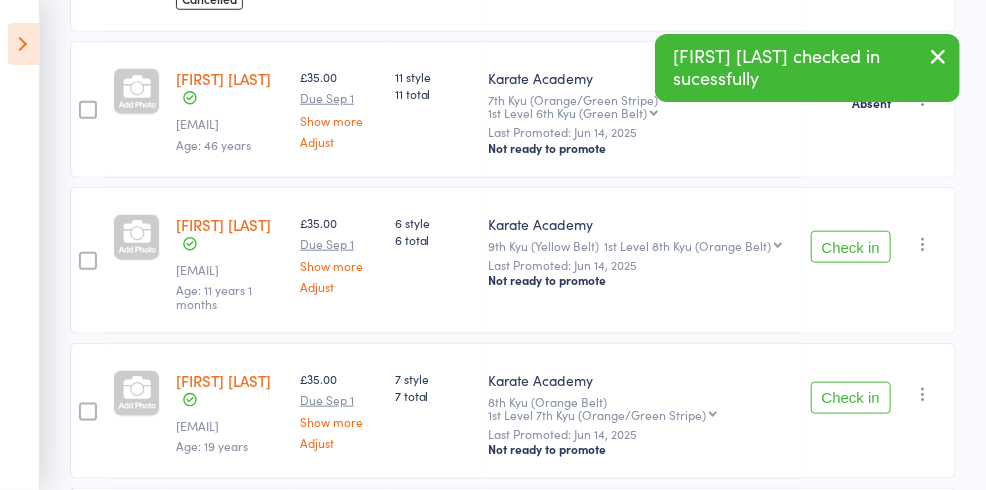 click on "Check in" at bounding box center (851, 247) 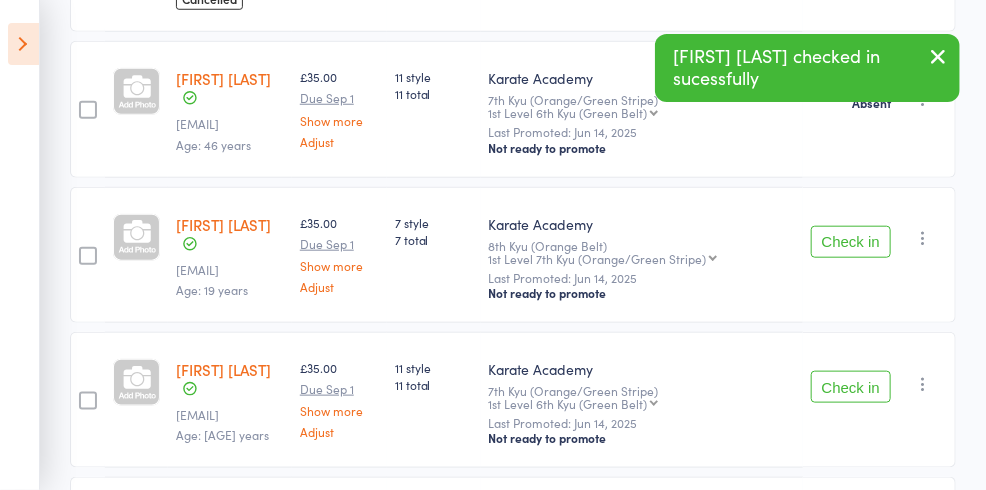 click on "Check in" at bounding box center [851, 242] 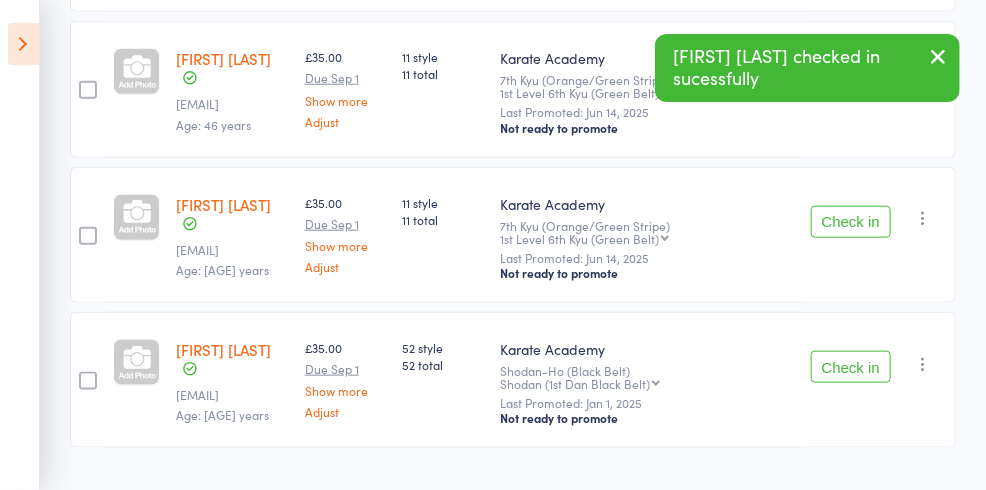 scroll, scrollTop: 531, scrollLeft: 0, axis: vertical 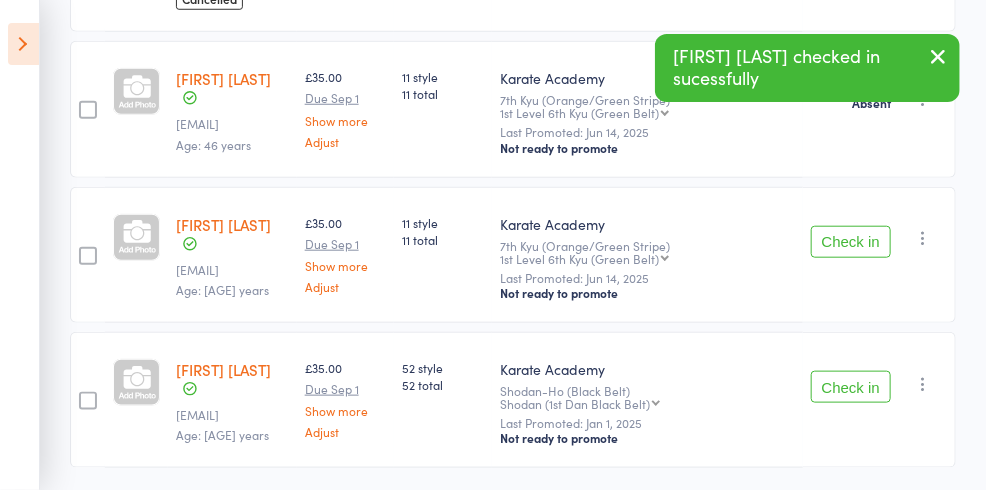 click on "Check in" at bounding box center (851, 242) 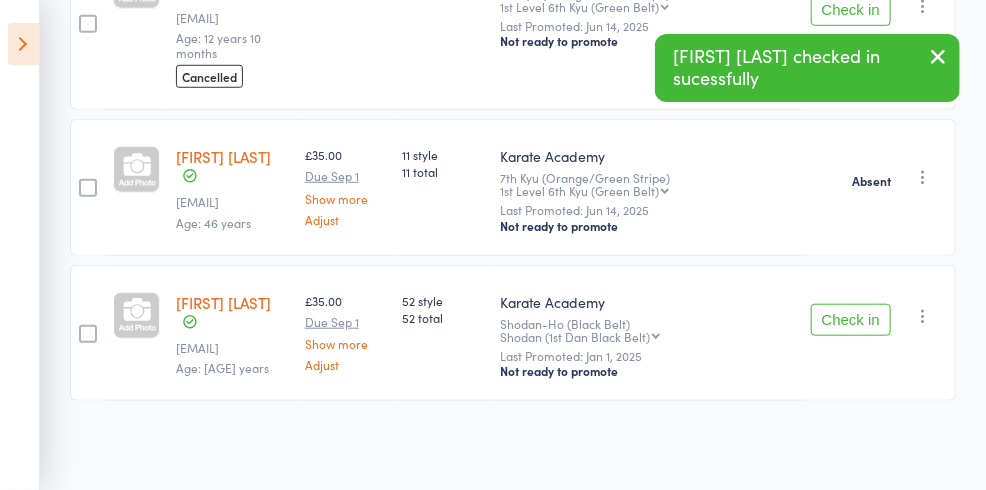 scroll, scrollTop: 416, scrollLeft: 0, axis: vertical 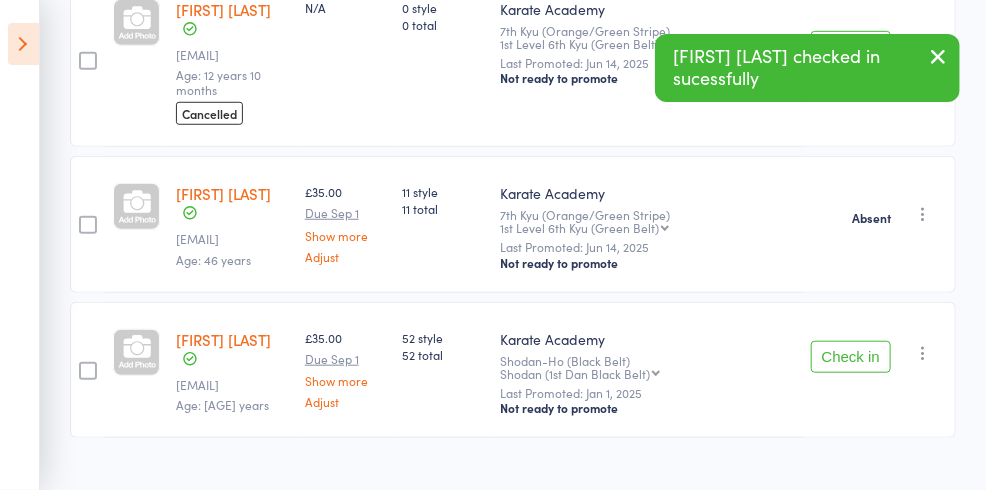 click at bounding box center (923, 353) 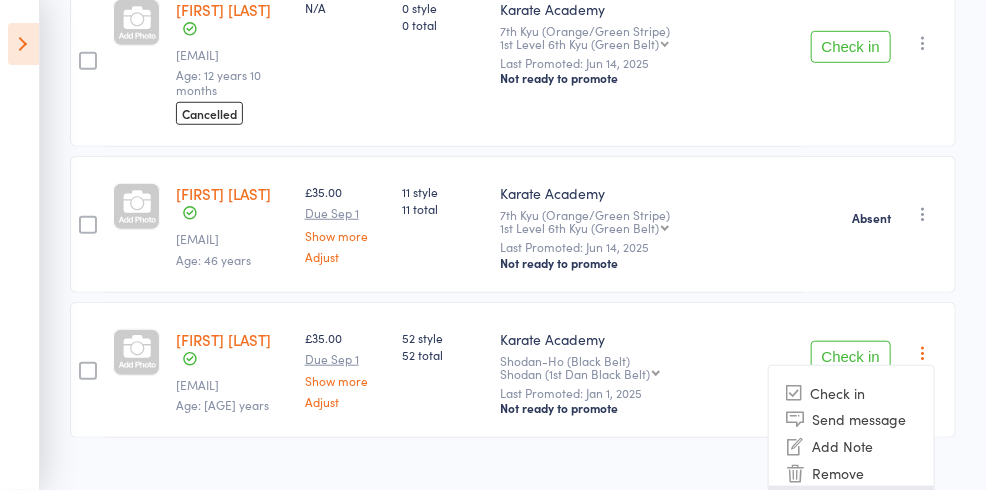 click on "Mark absent" at bounding box center [851, 499] 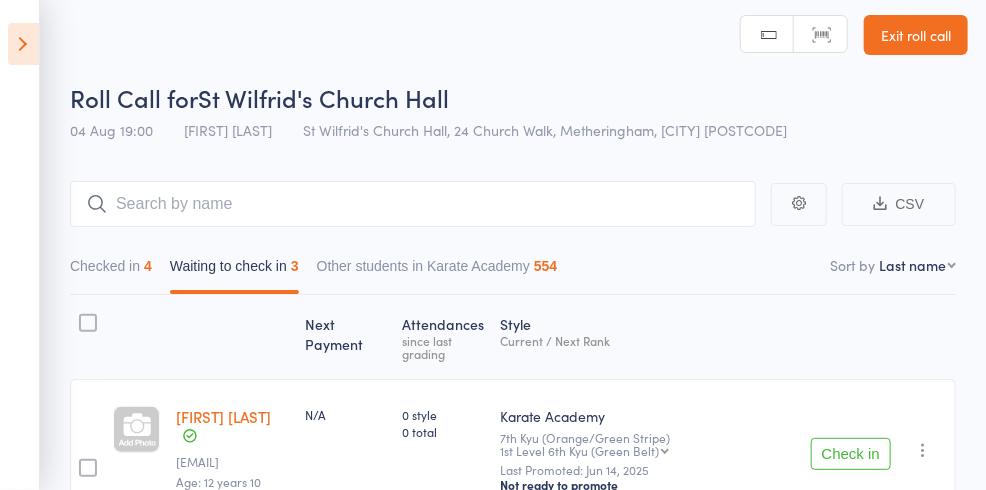 scroll, scrollTop: 0, scrollLeft: 0, axis: both 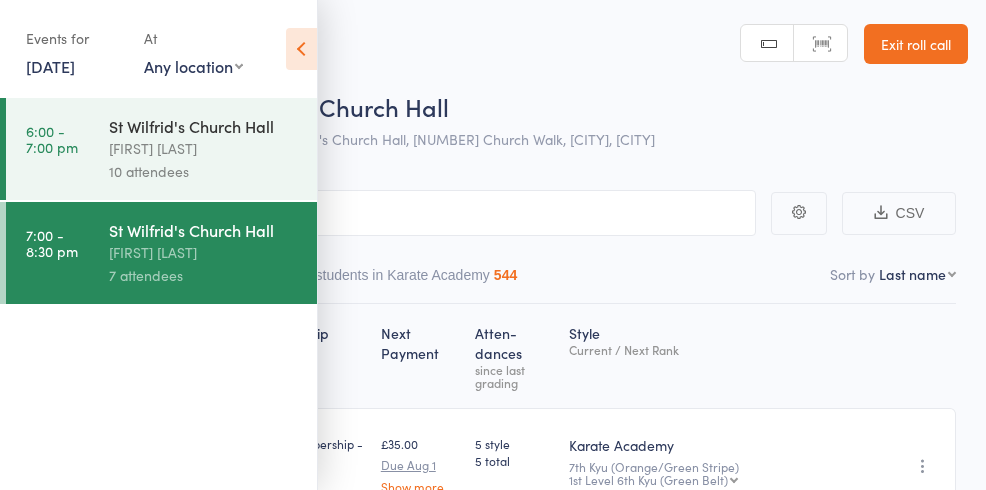 click on "Exit roll call" at bounding box center [916, 44] 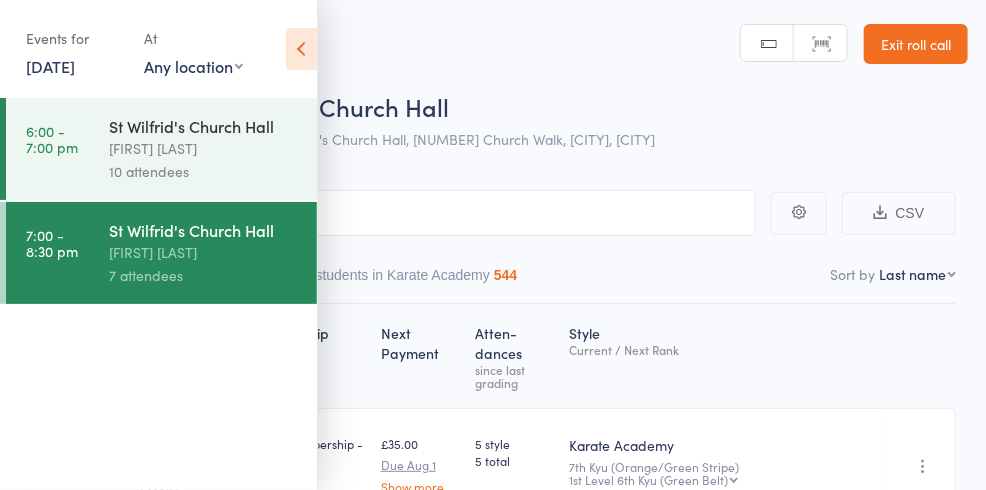 scroll, scrollTop: 0, scrollLeft: 0, axis: both 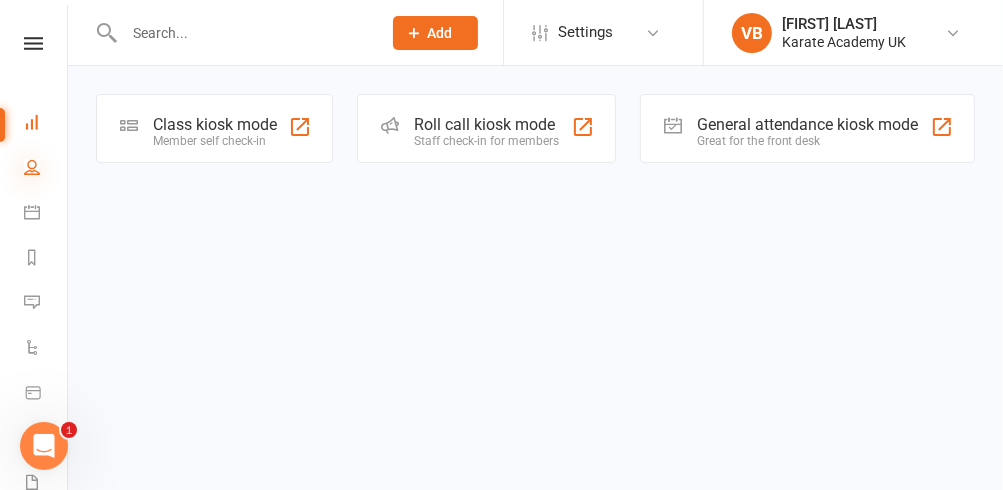 click at bounding box center [32, 167] 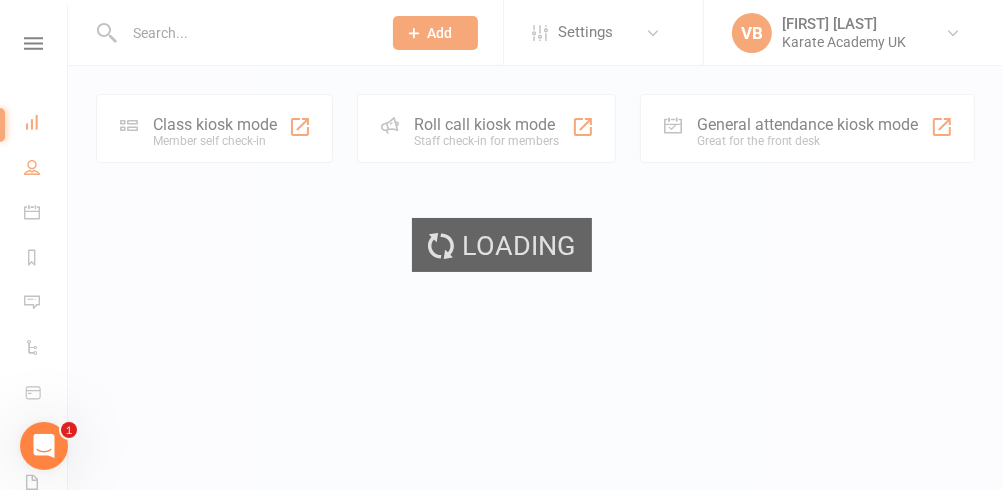 select on "25" 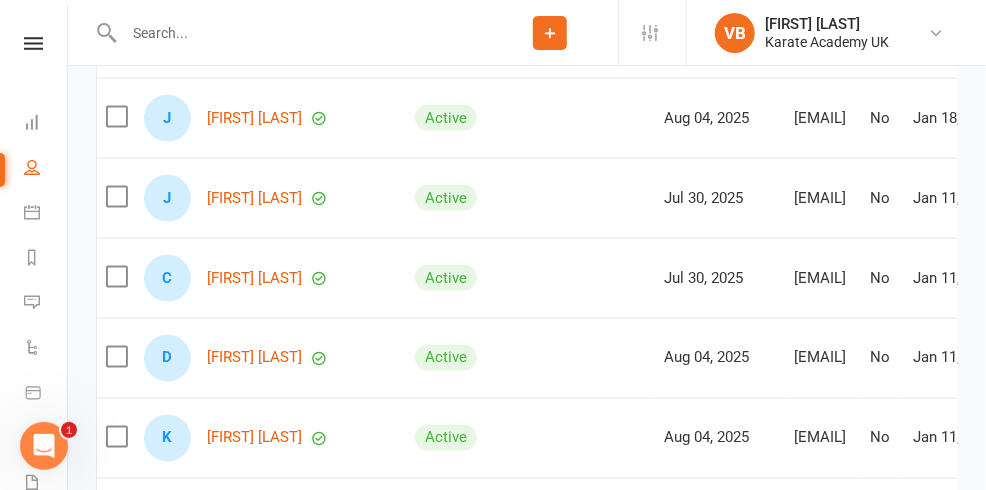 scroll, scrollTop: 945, scrollLeft: 0, axis: vertical 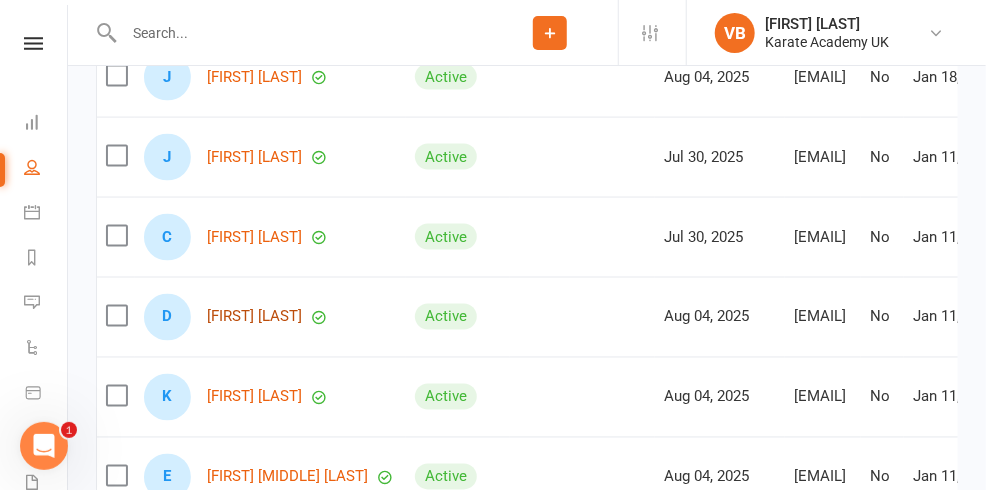 click on "[FIRST] [LAST]" at bounding box center [254, 317] 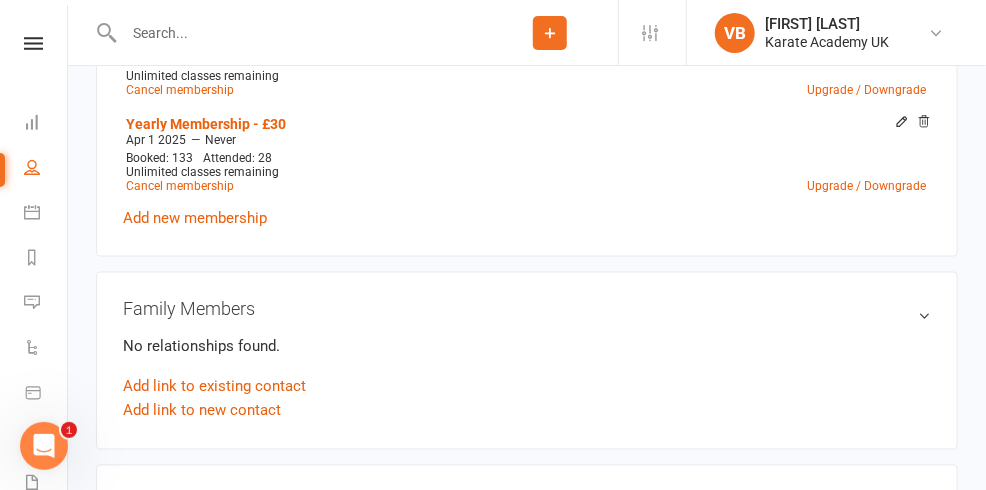 scroll, scrollTop: 0, scrollLeft: 0, axis: both 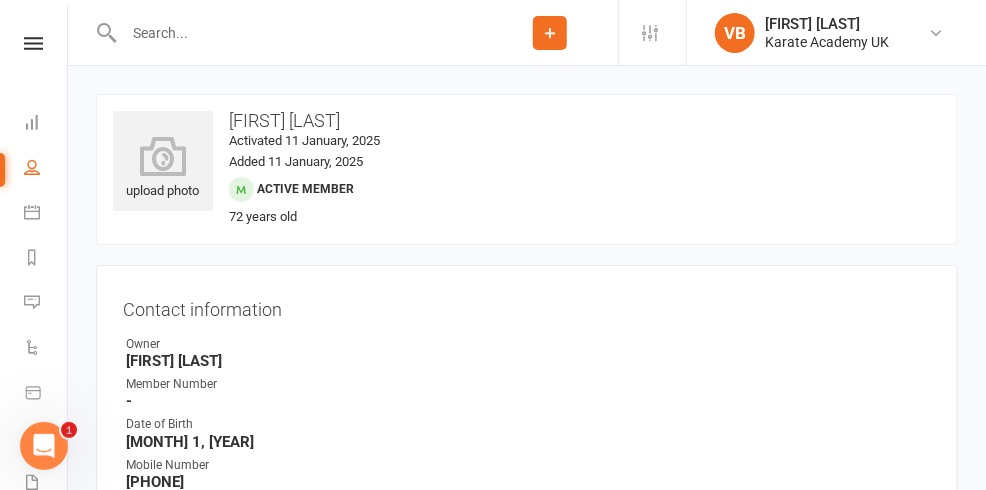 click on "Payments" at bounding box center (486, 2737) 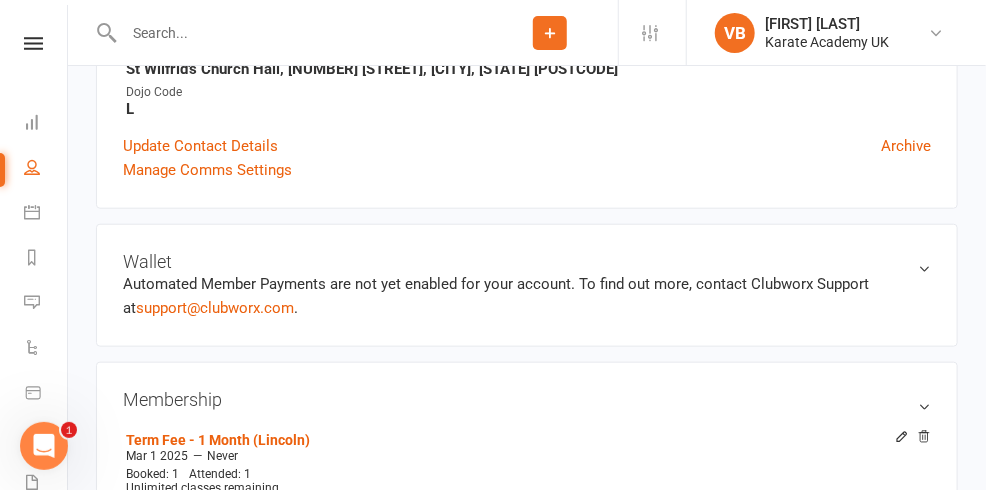scroll, scrollTop: 568, scrollLeft: 0, axis: vertical 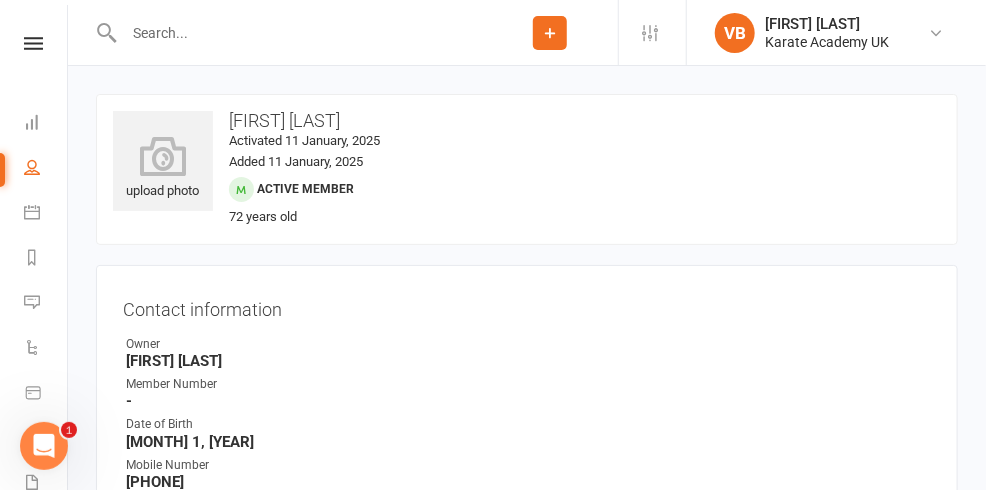 select on "25" 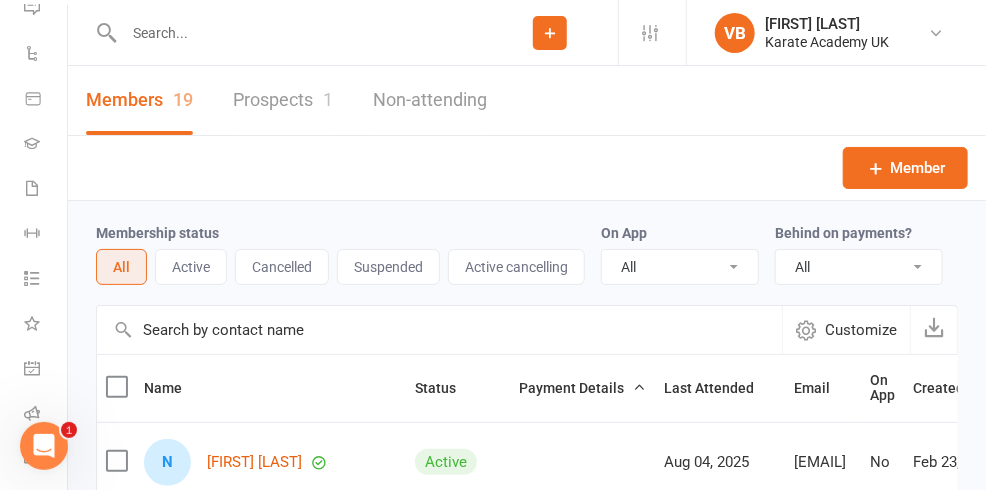 scroll, scrollTop: 378, scrollLeft: 0, axis: vertical 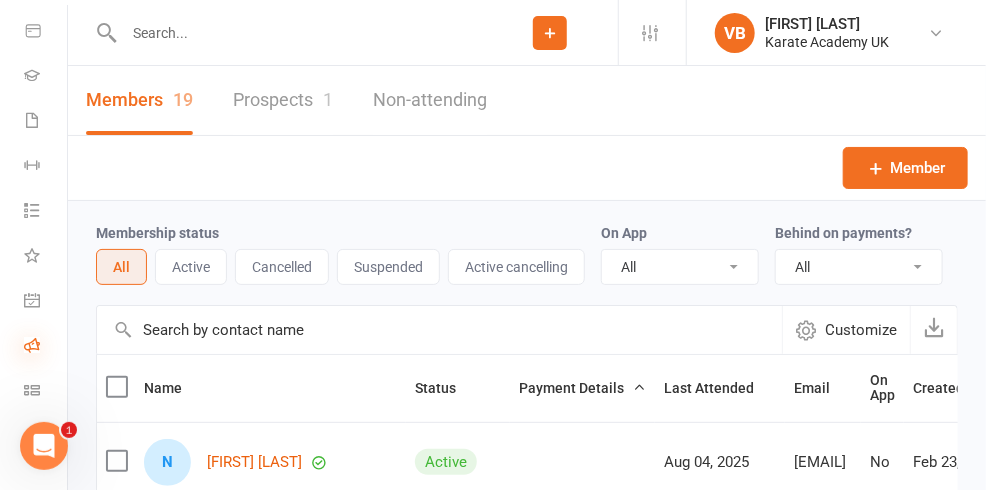 click at bounding box center (32, 345) 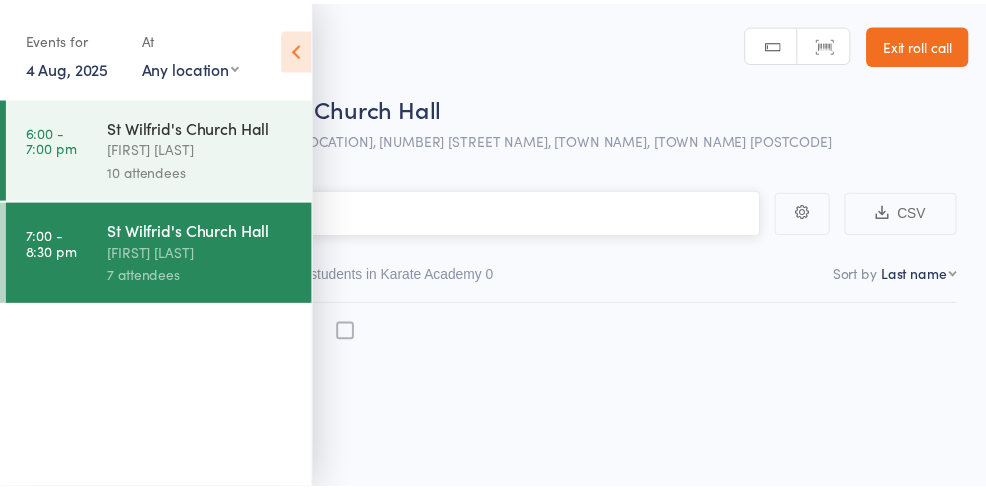 scroll, scrollTop: 0, scrollLeft: 0, axis: both 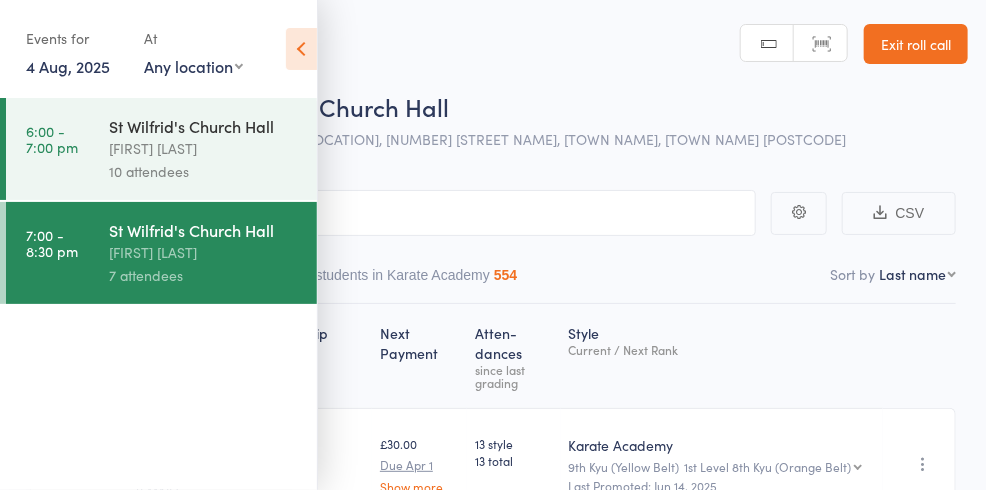 click on "[FIRST] [LAST]" at bounding box center (204, 148) 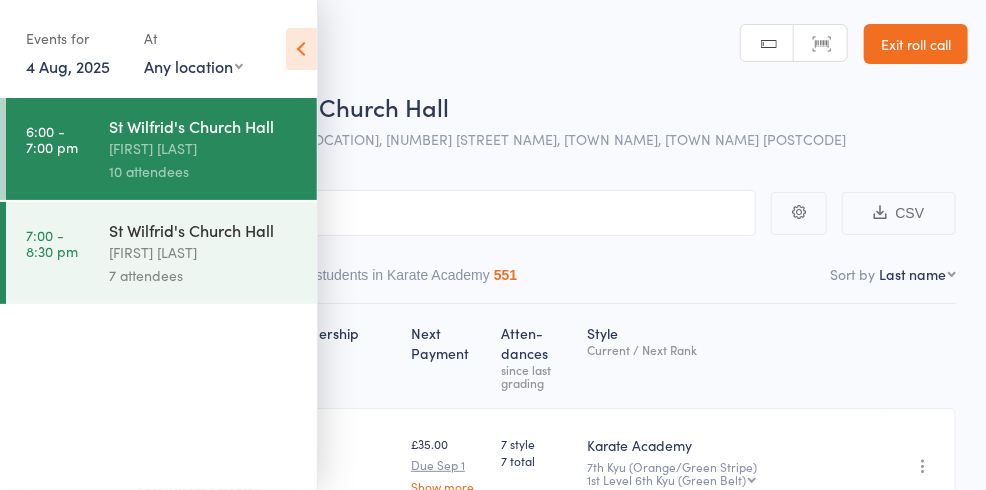 click at bounding box center (301, 49) 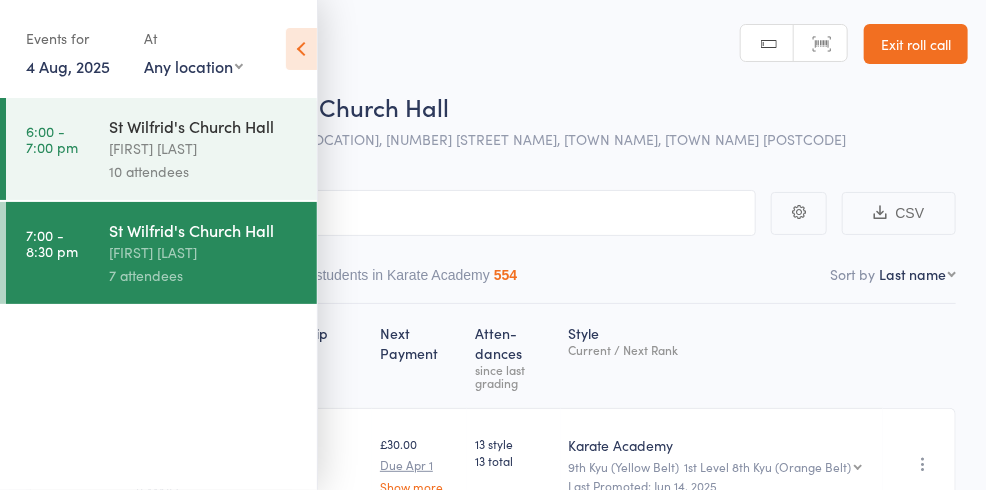 click on "St Wilfrid's Church Hall" at bounding box center [204, 230] 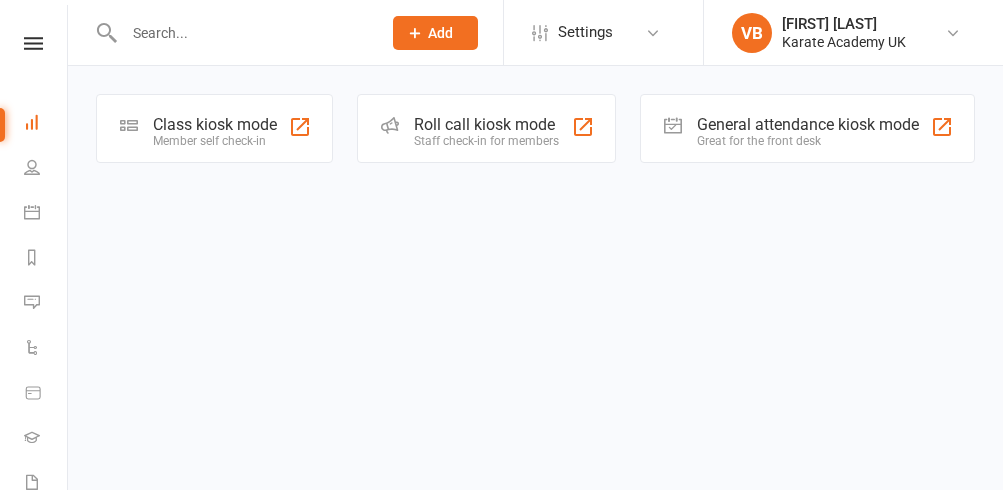 scroll, scrollTop: 0, scrollLeft: 0, axis: both 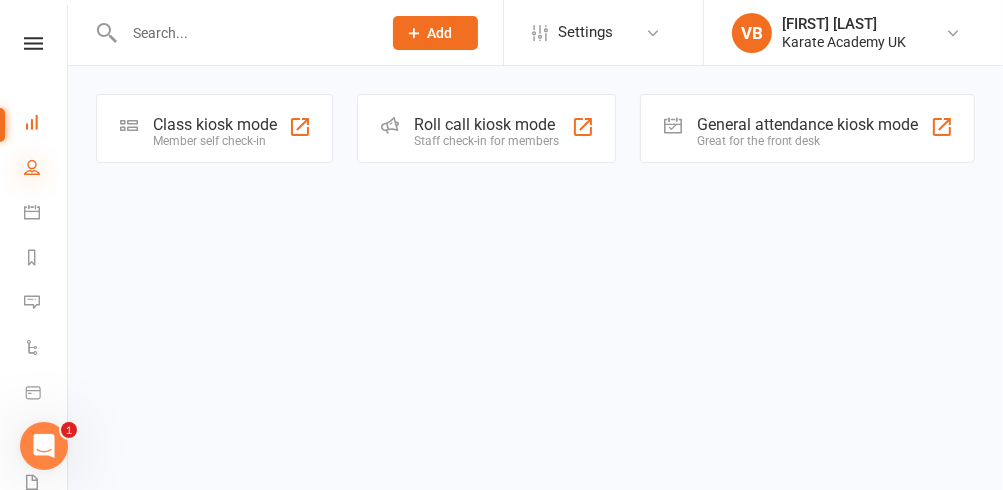 click at bounding box center (32, 167) 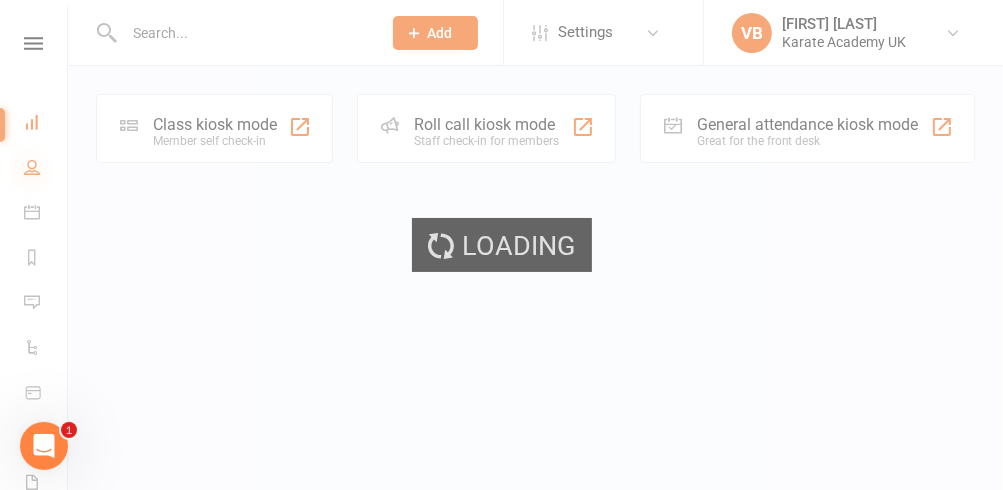 select on "25" 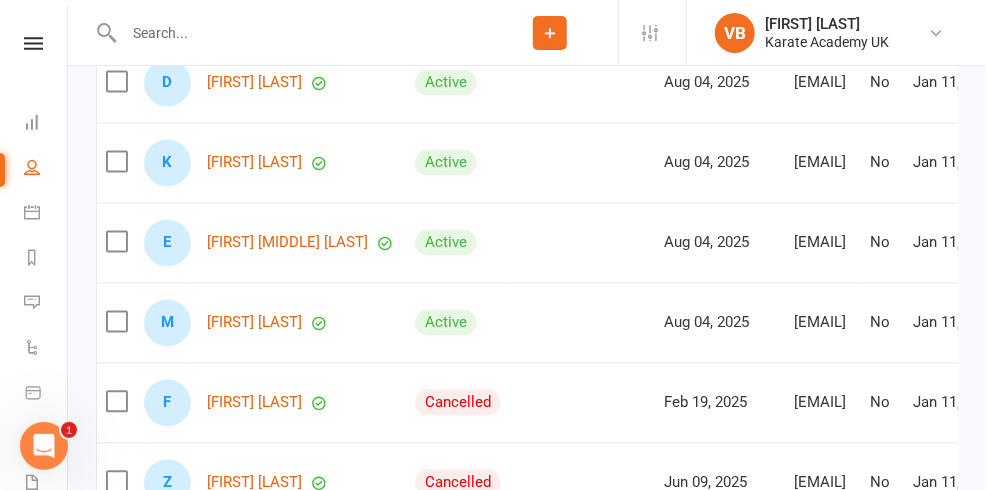 scroll, scrollTop: 1186, scrollLeft: 0, axis: vertical 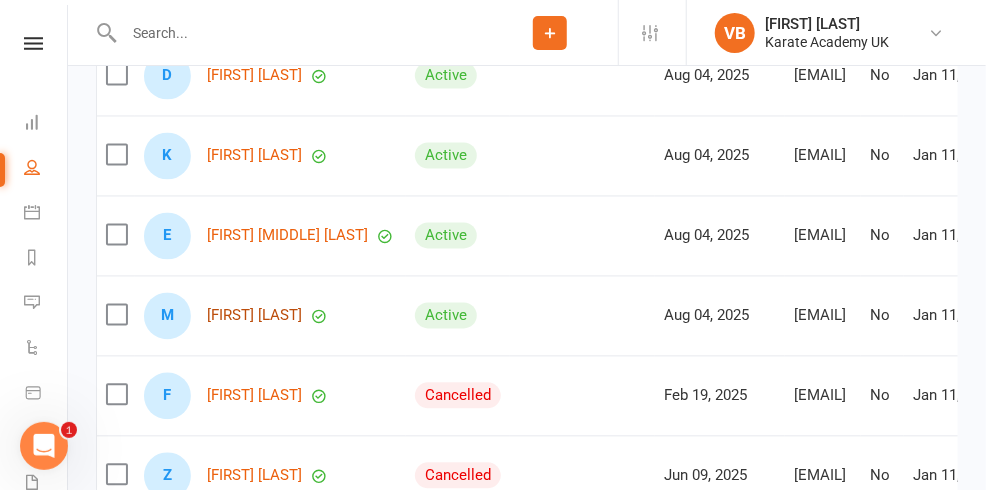 click on "[FIRST] [LAST]" at bounding box center [254, 316] 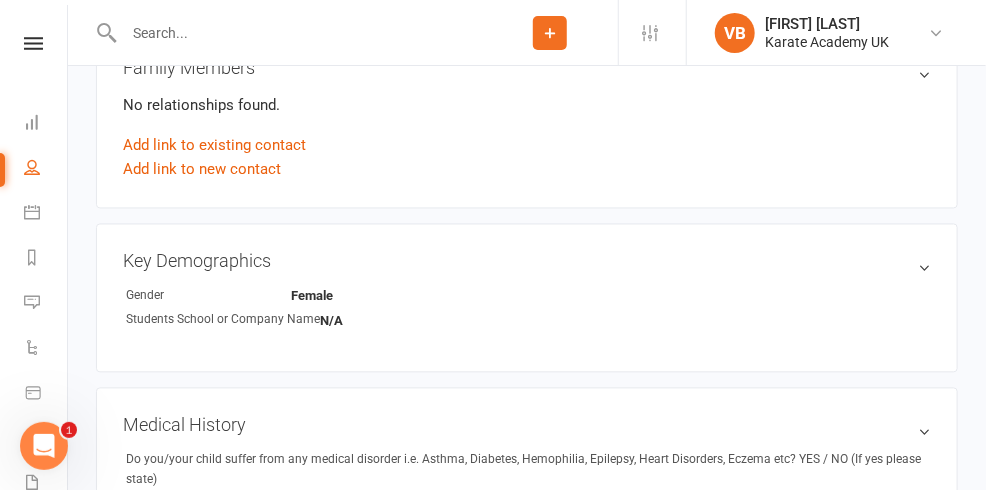 scroll, scrollTop: 0, scrollLeft: 0, axis: both 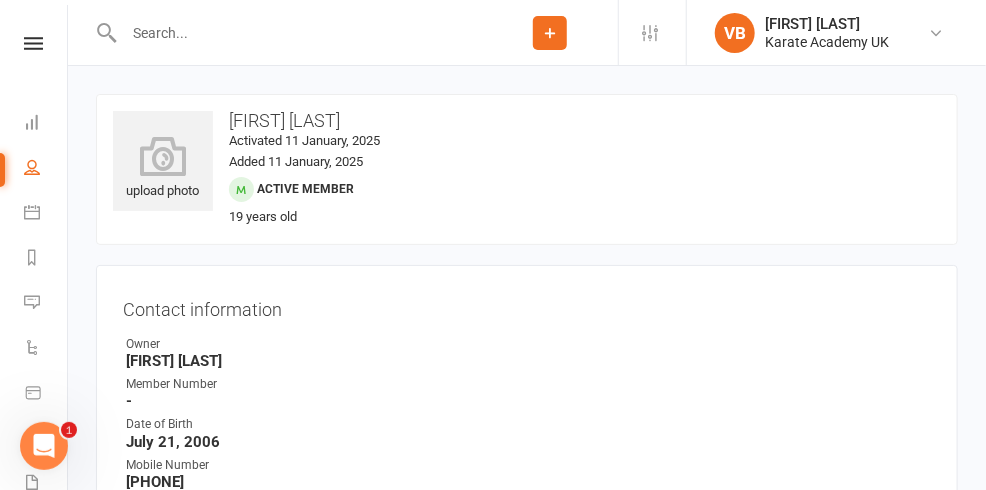 click on "Payments" at bounding box center [486, 2737] 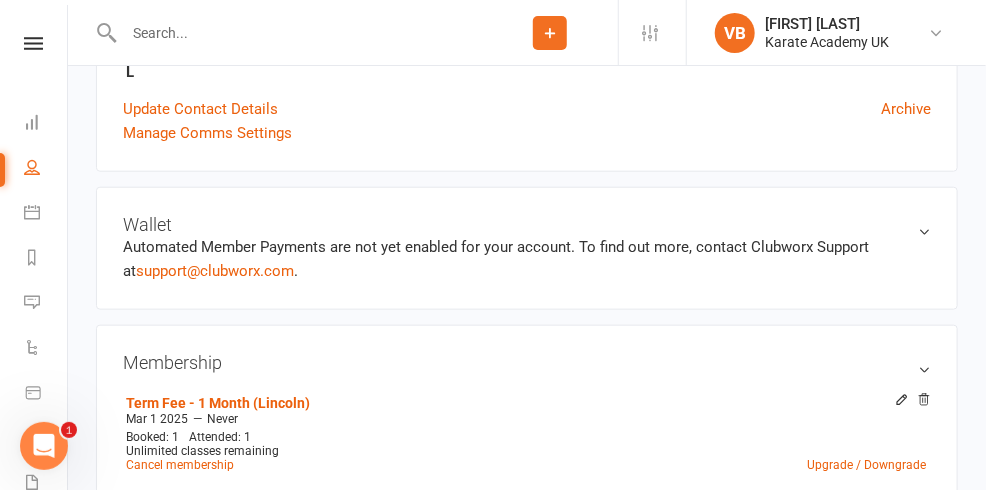 scroll, scrollTop: 590, scrollLeft: 0, axis: vertical 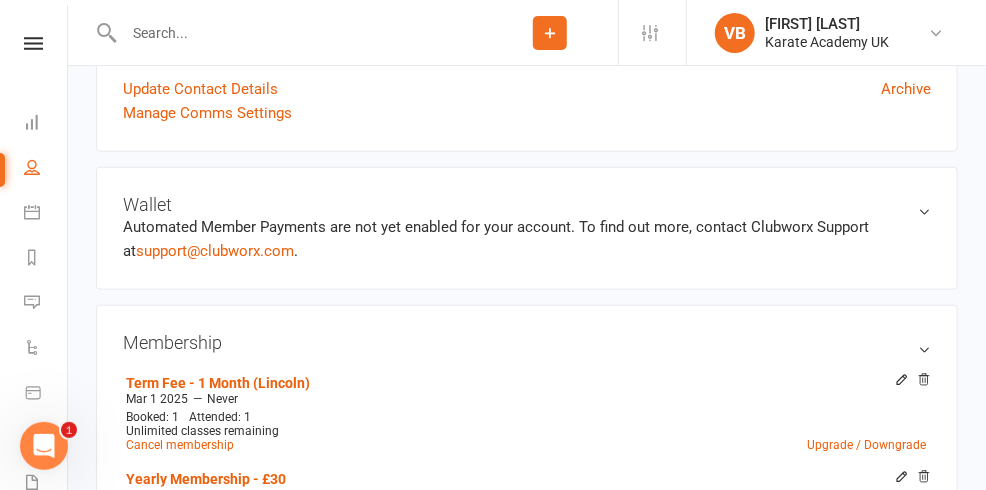 click at bounding box center [910, 2817] 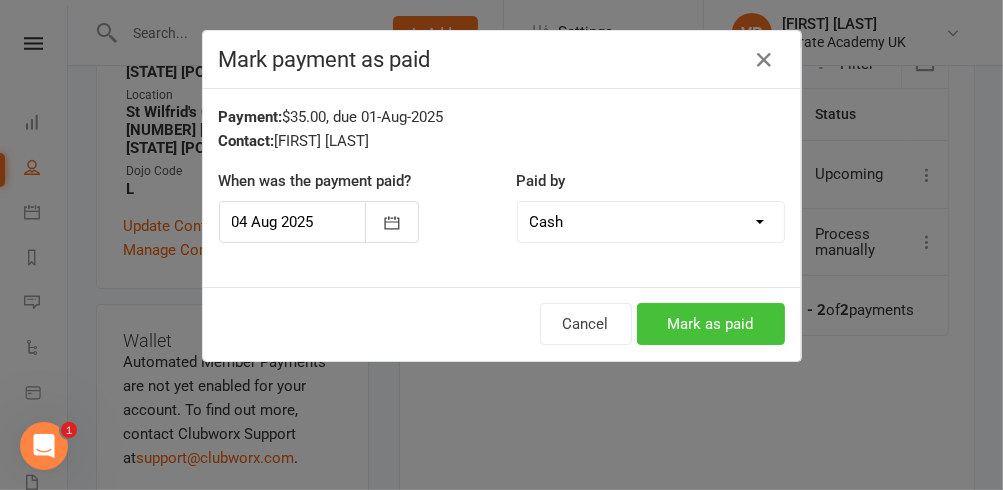 click on "Mark as paid" at bounding box center [711, 324] 